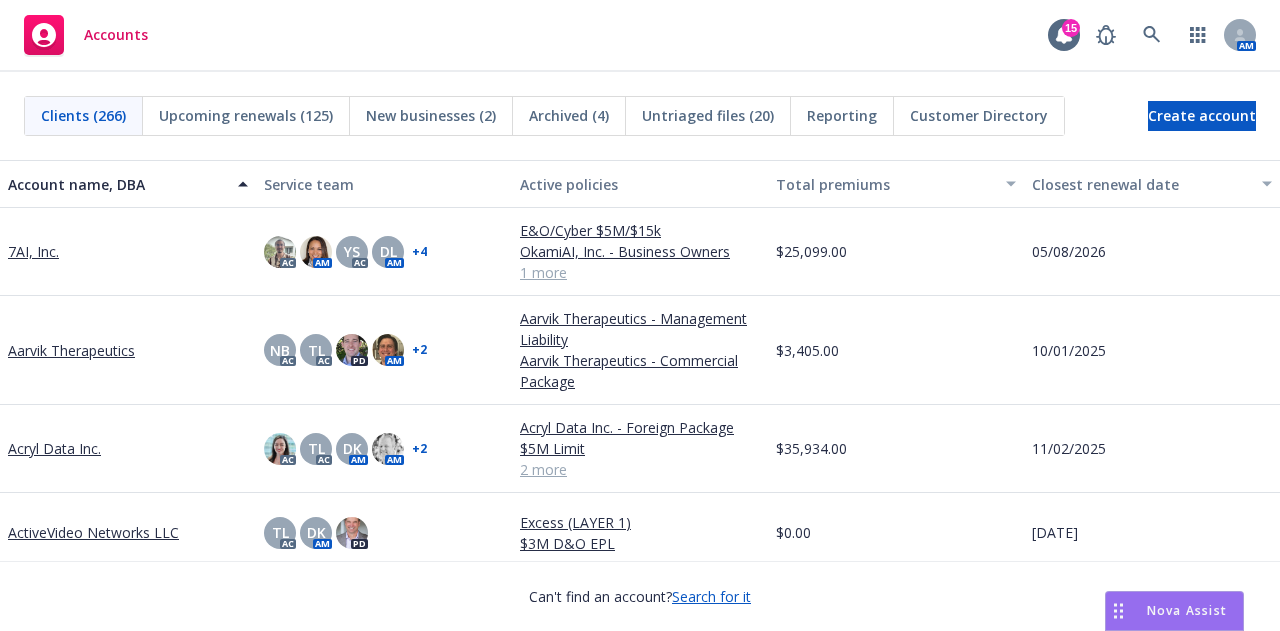 scroll, scrollTop: 0, scrollLeft: 0, axis: both 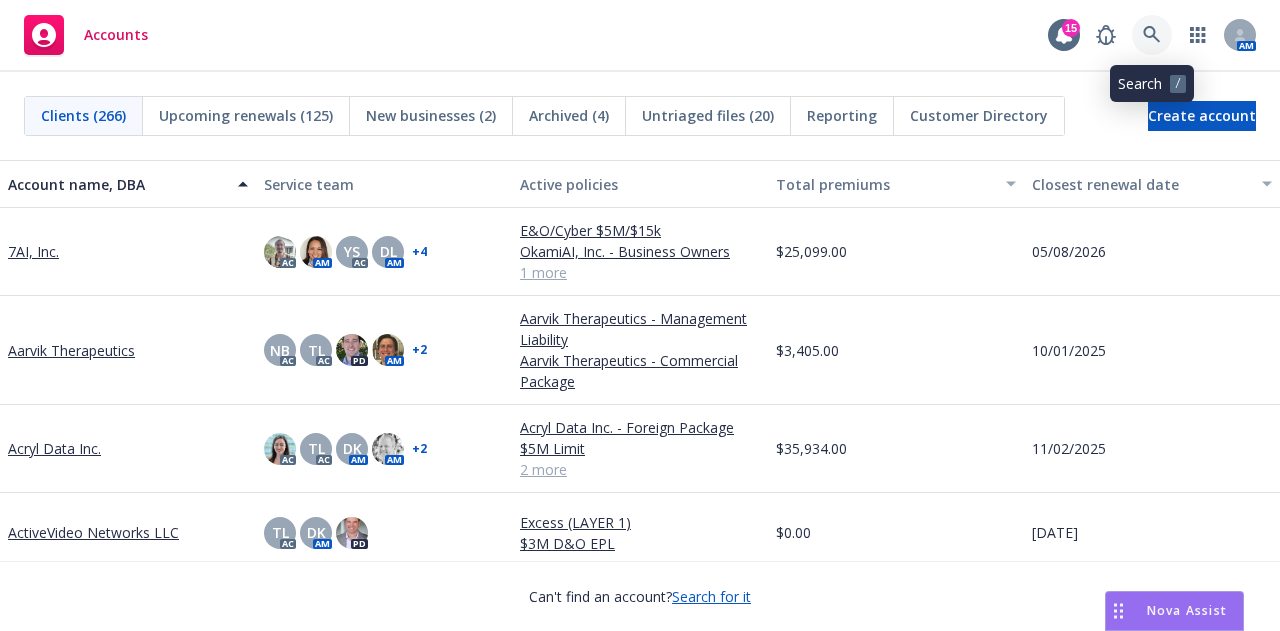 click 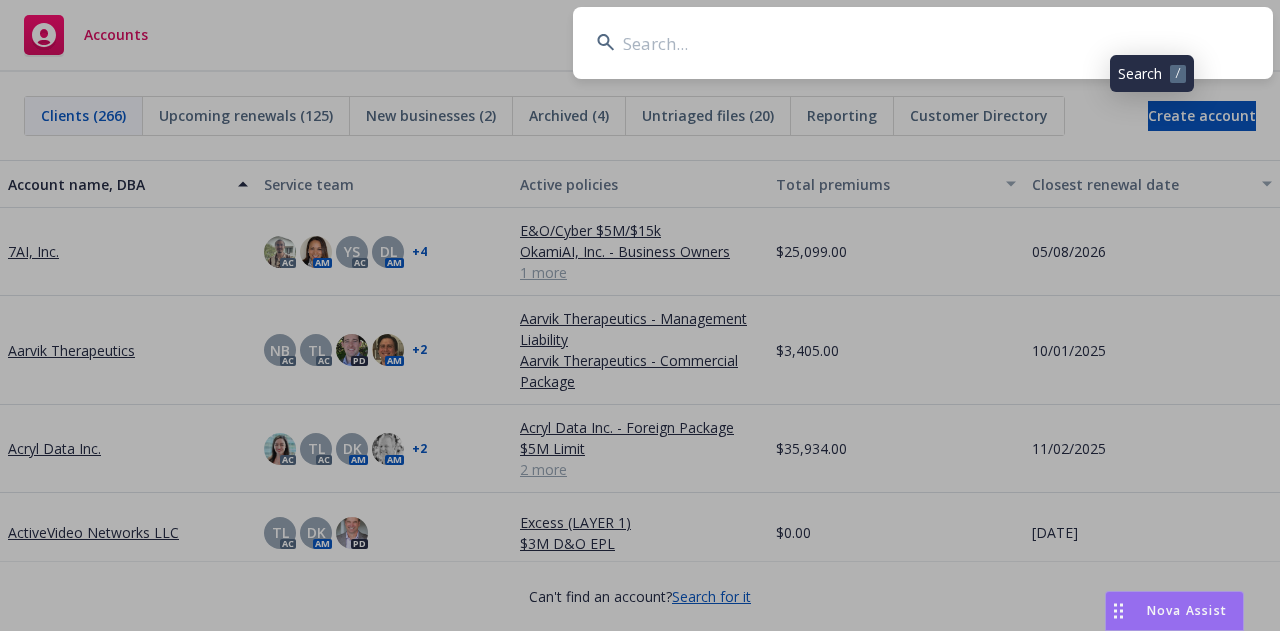 click at bounding box center [923, 43] 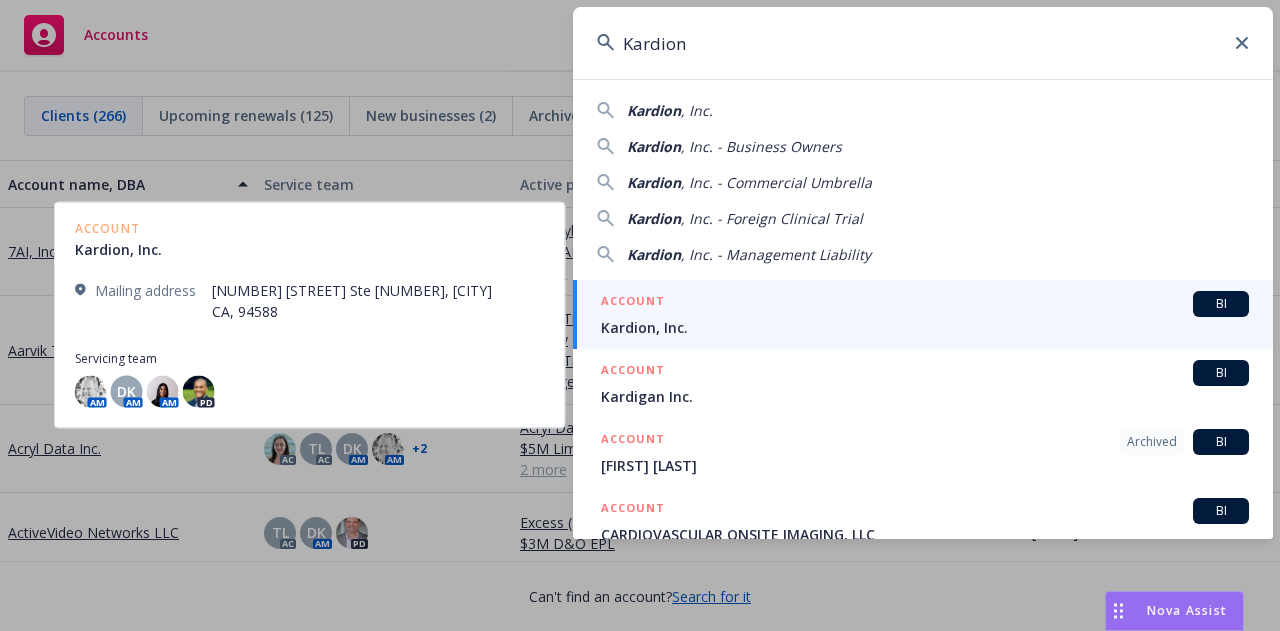type on "Kardion" 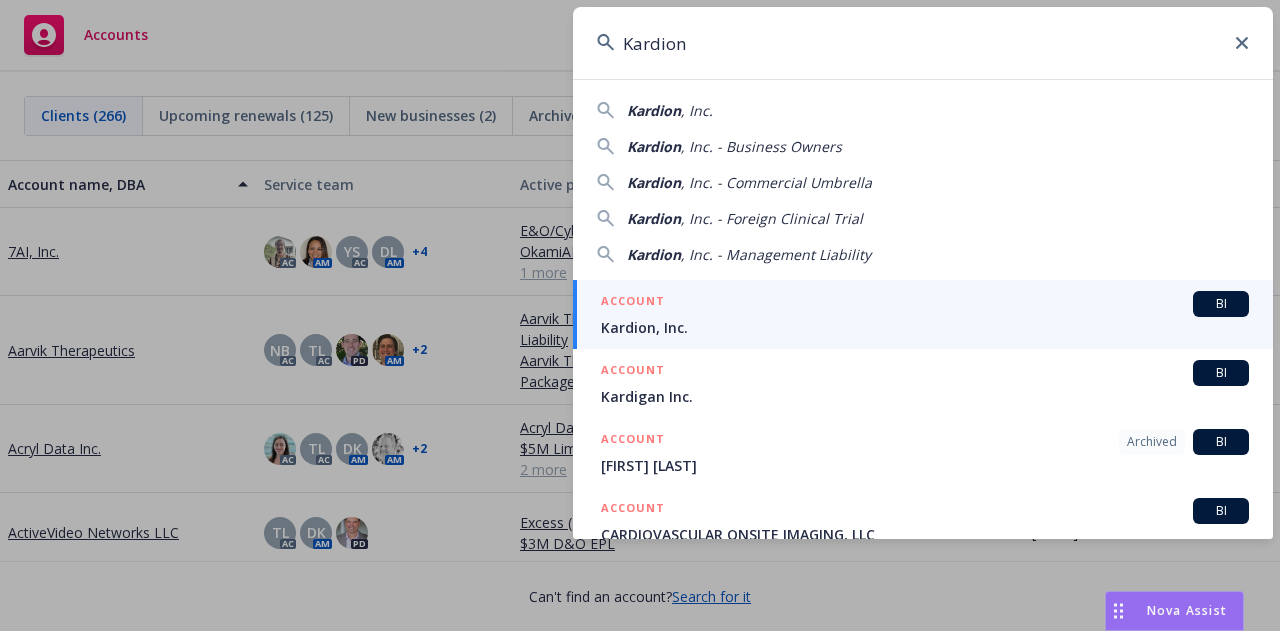 click on "ACCOUNT BI" at bounding box center [925, 304] 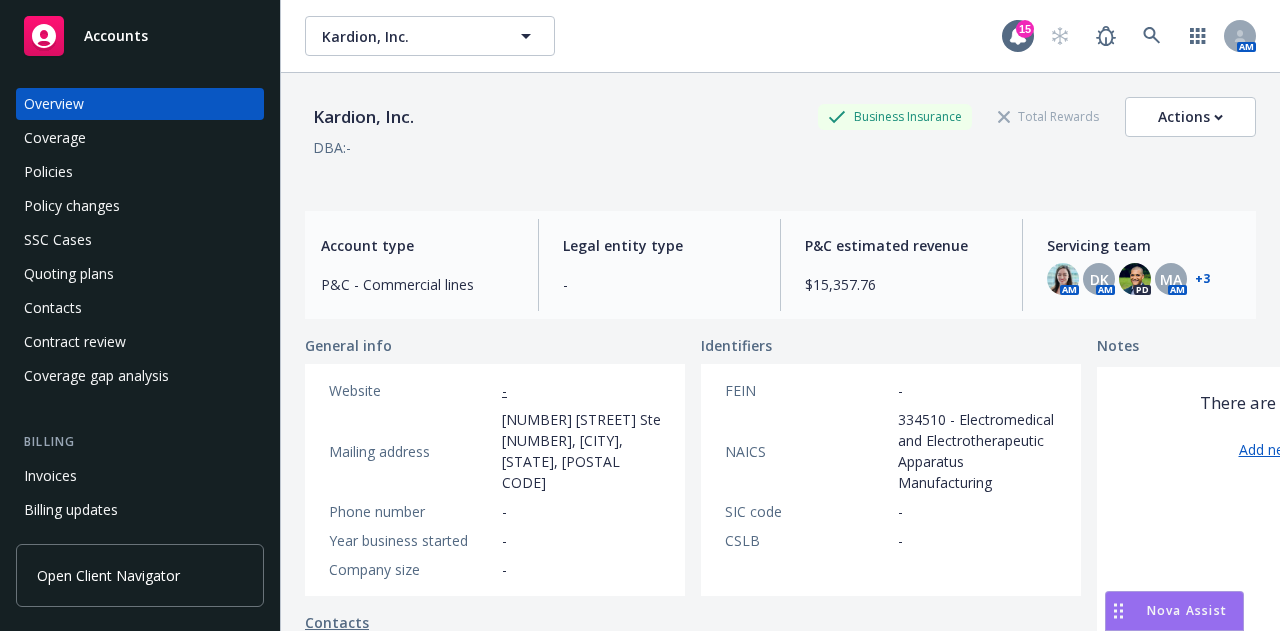 click on "Quoting plans" at bounding box center (140, 274) 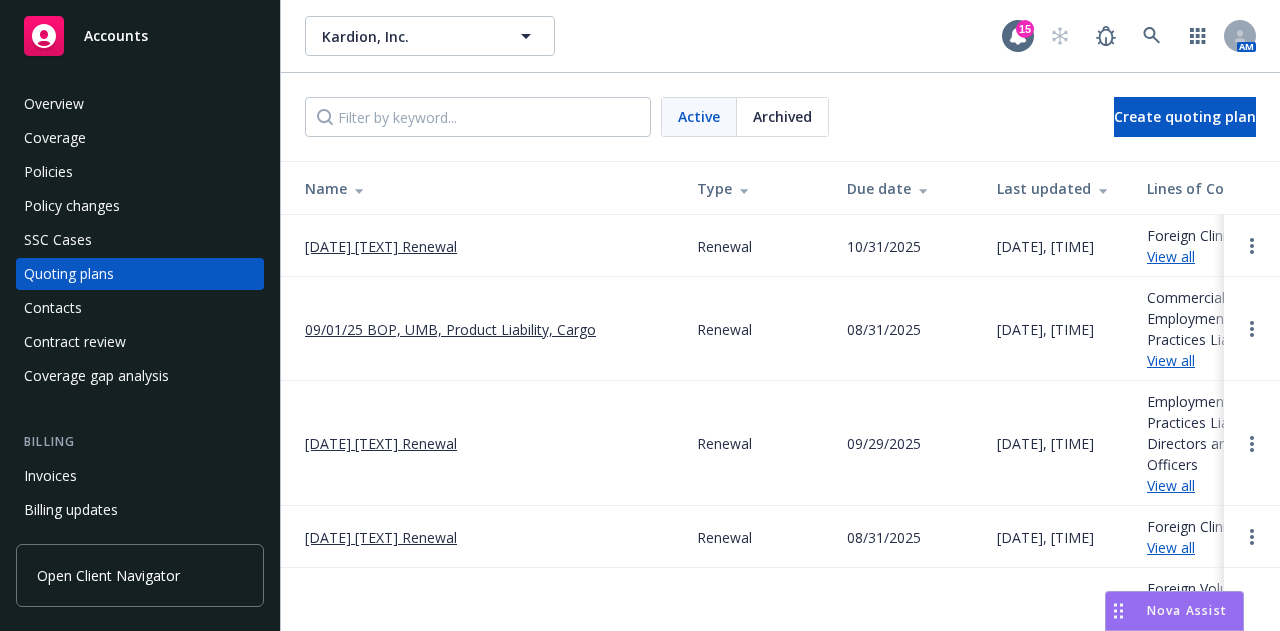 click on "09/30/25 Management Liability Renewal" at bounding box center [381, 443] 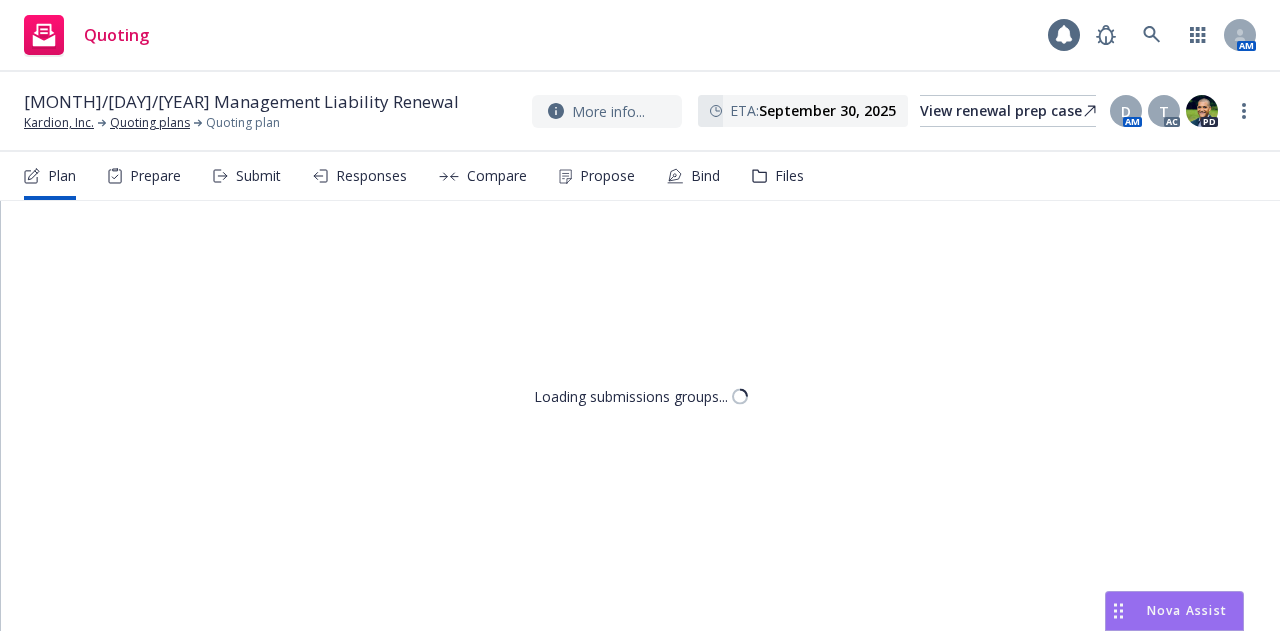 scroll, scrollTop: 0, scrollLeft: 0, axis: both 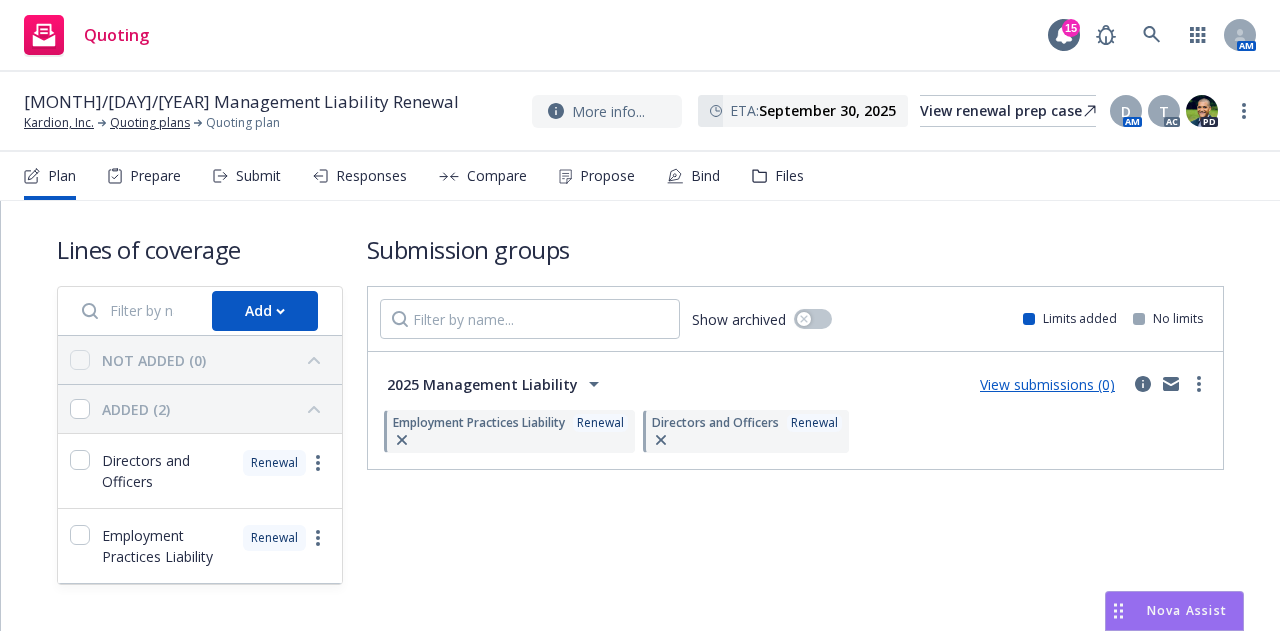 click on "Files" at bounding box center [778, 176] 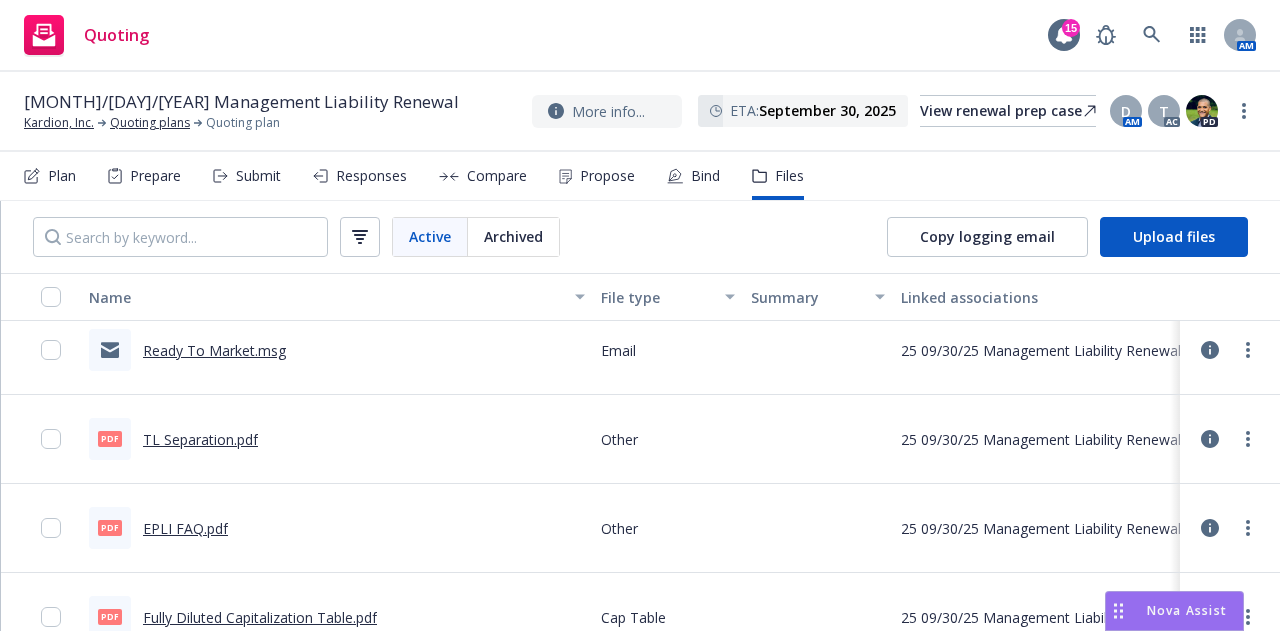 scroll, scrollTop: 0, scrollLeft: 0, axis: both 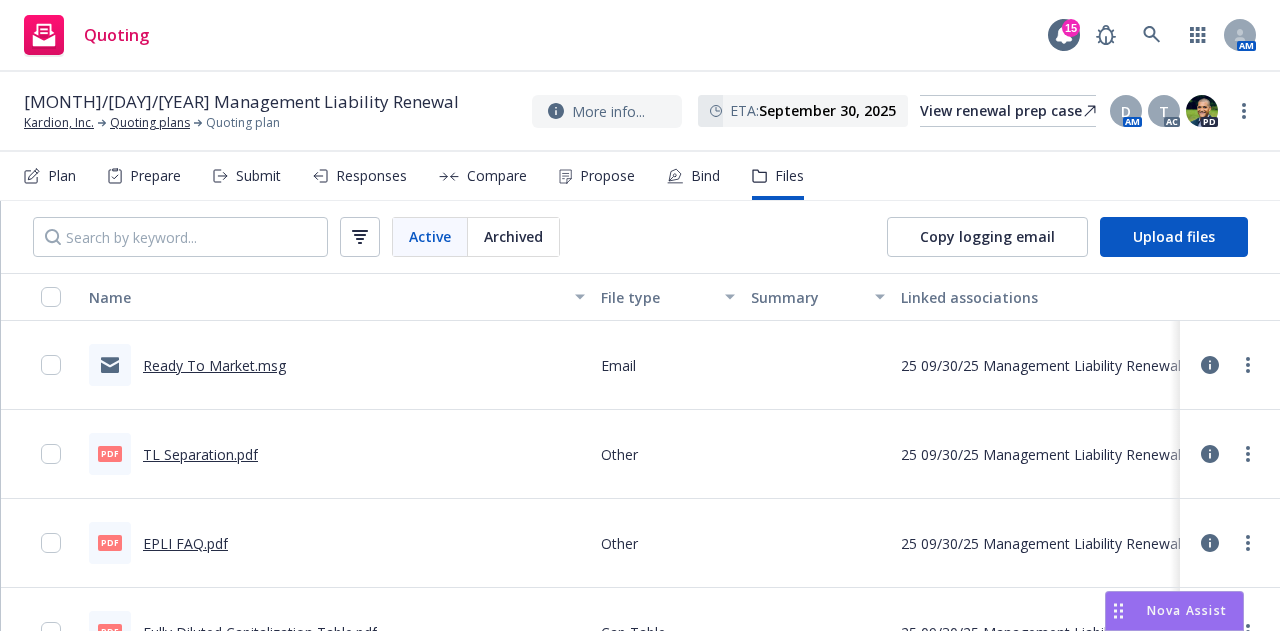 click on "Ready To Market.msg" at bounding box center (214, 365) 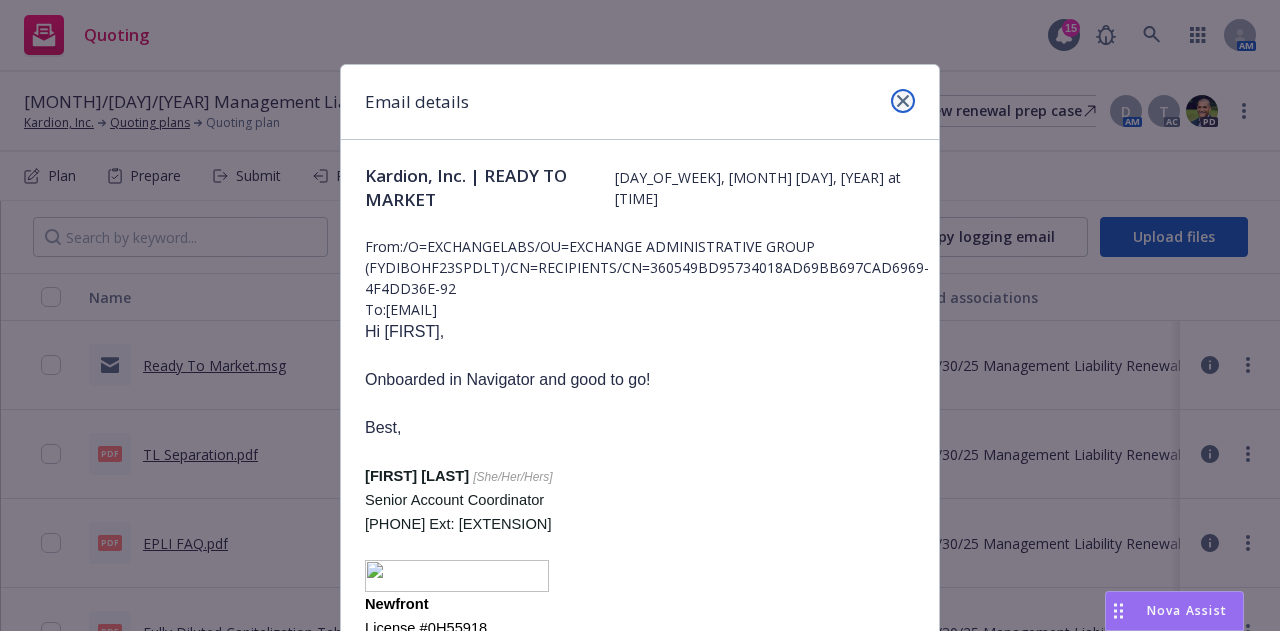 click at bounding box center (903, 101) 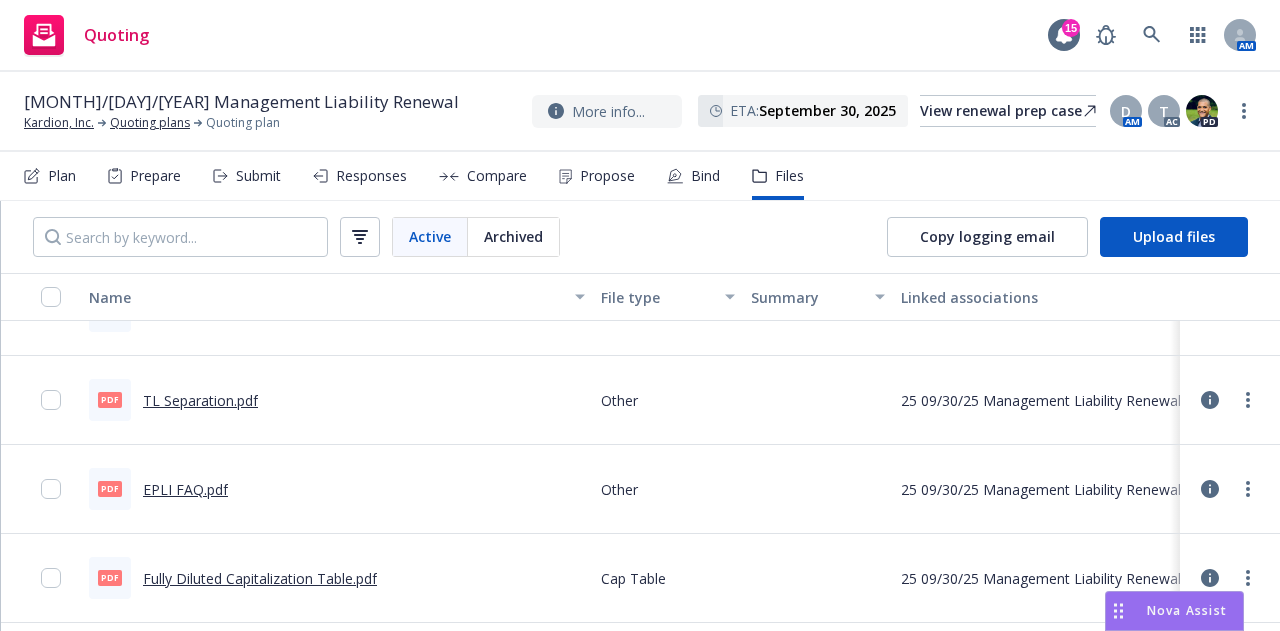 scroll, scrollTop: 0, scrollLeft: 0, axis: both 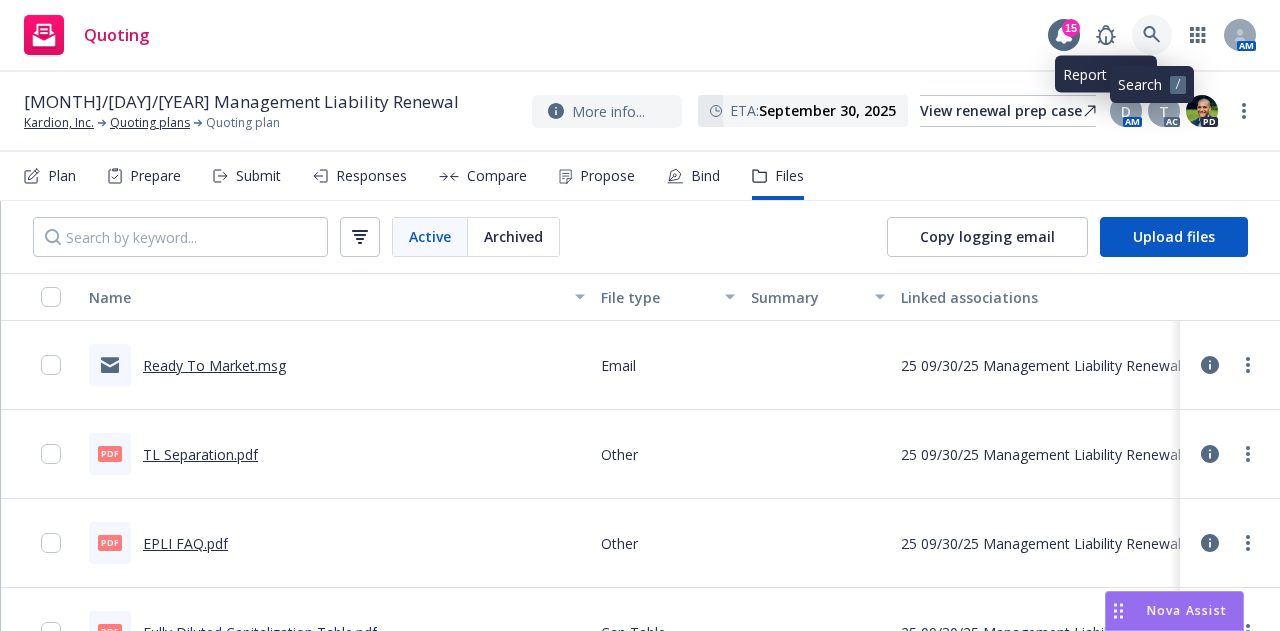 click 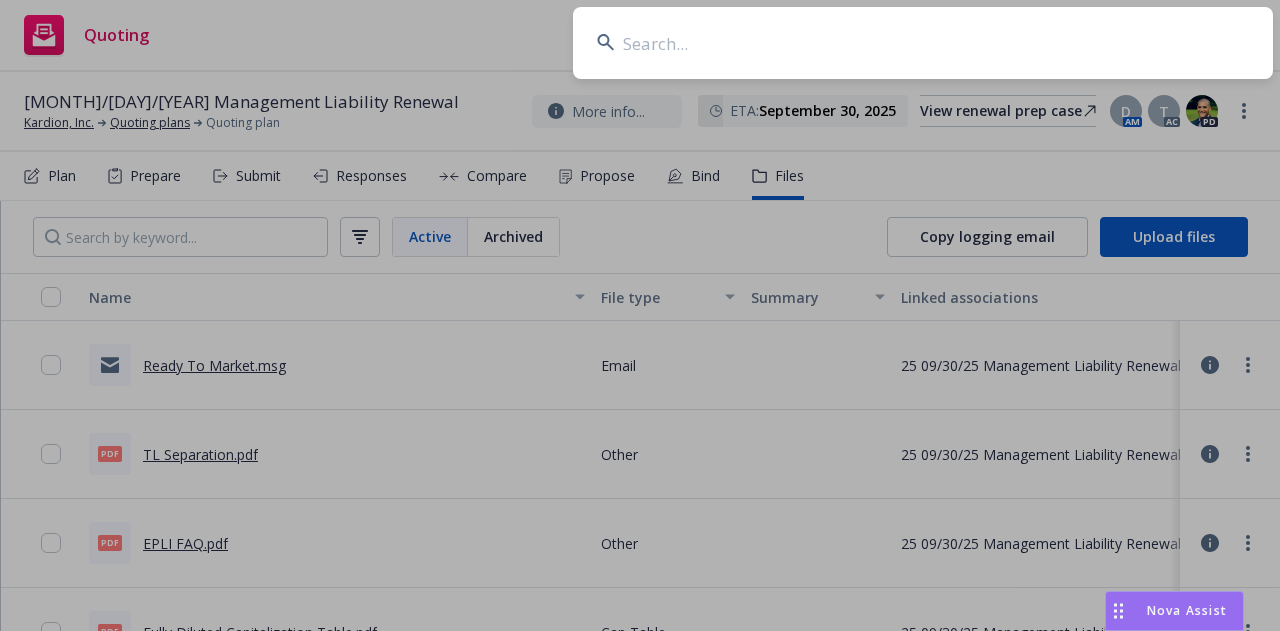 click at bounding box center (923, 43) 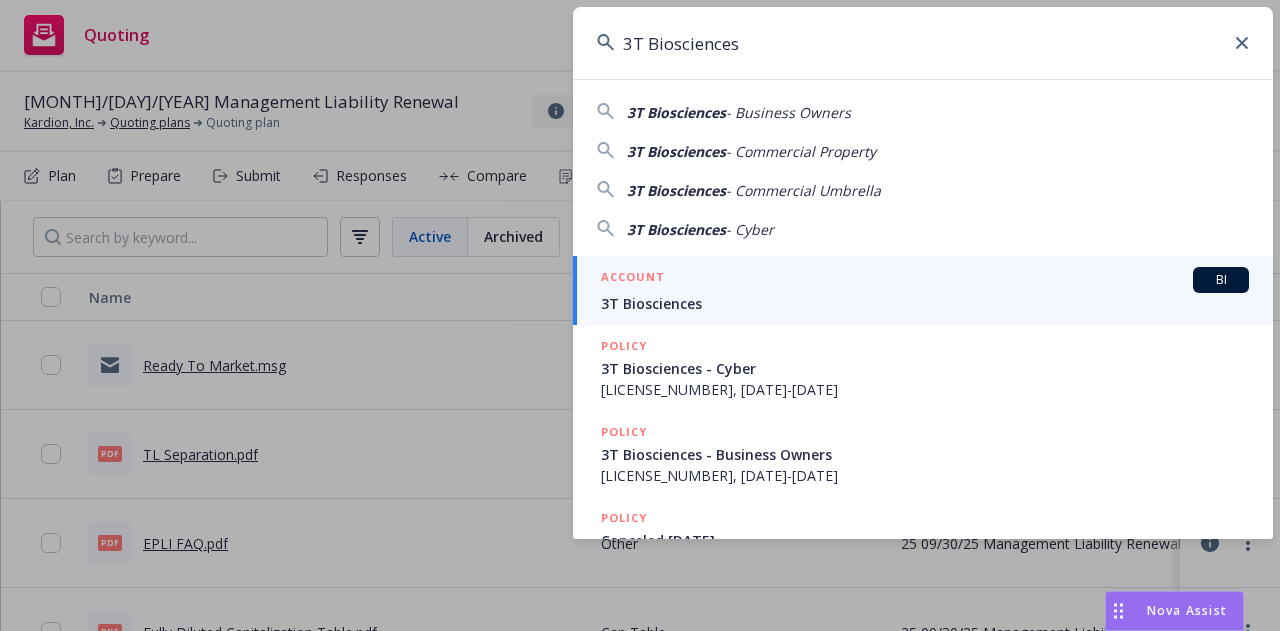 type on "3T Biosciences" 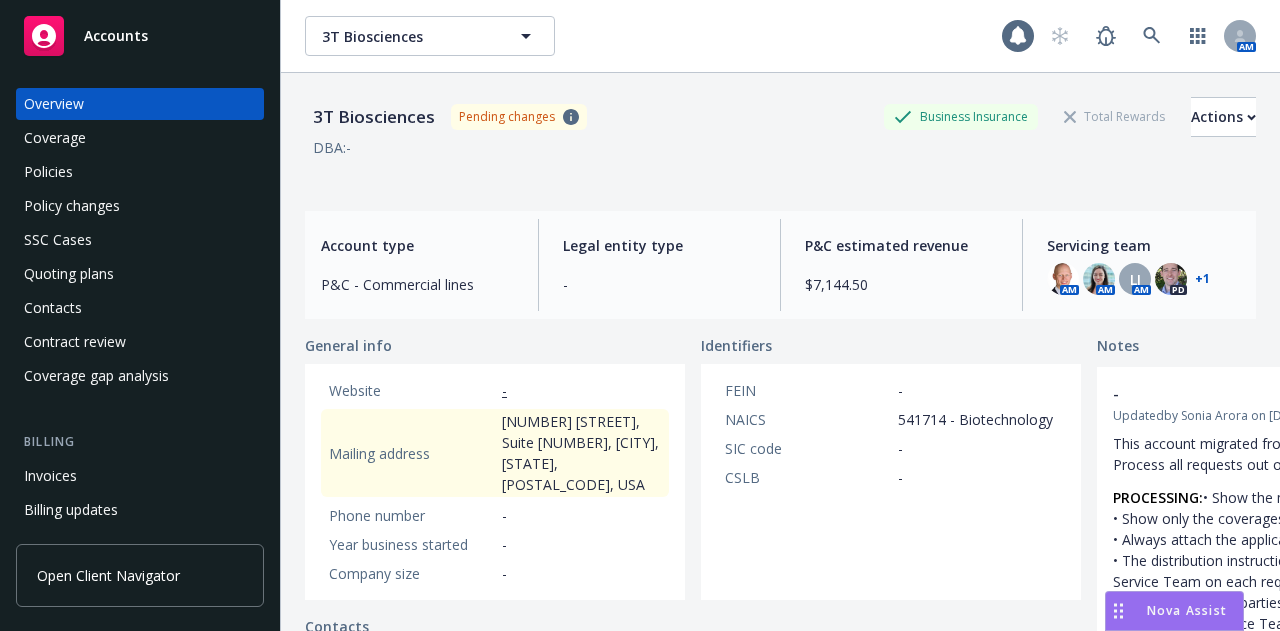 scroll, scrollTop: 0, scrollLeft: 0, axis: both 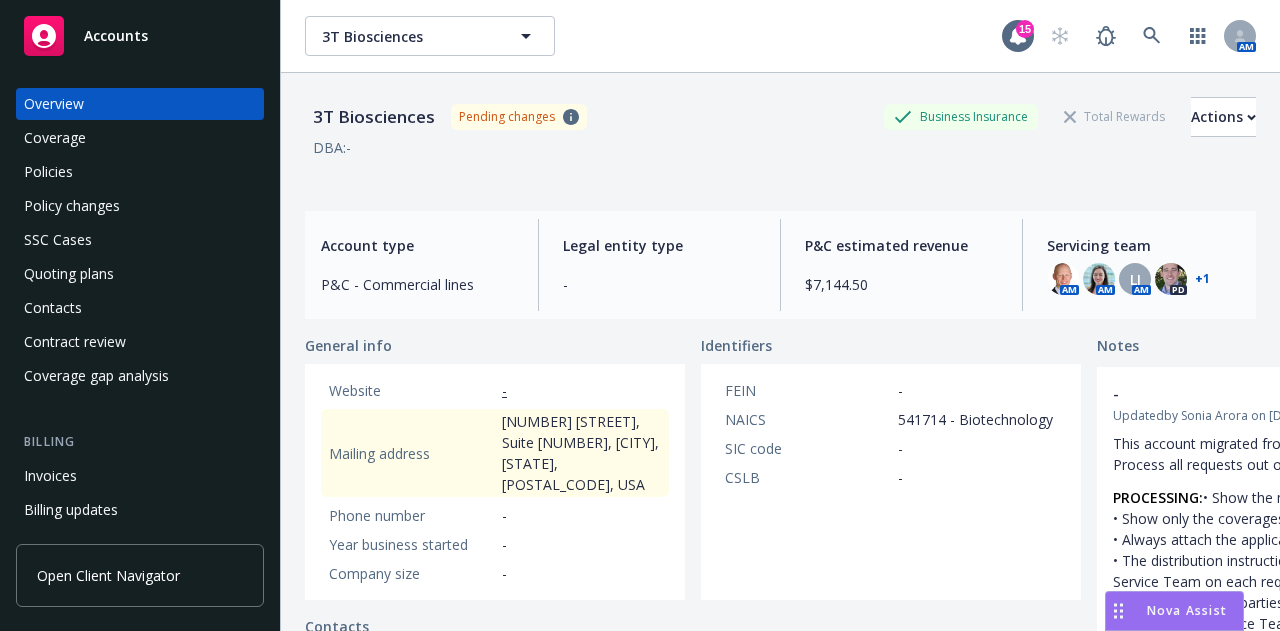 click on "Policies" at bounding box center [140, 172] 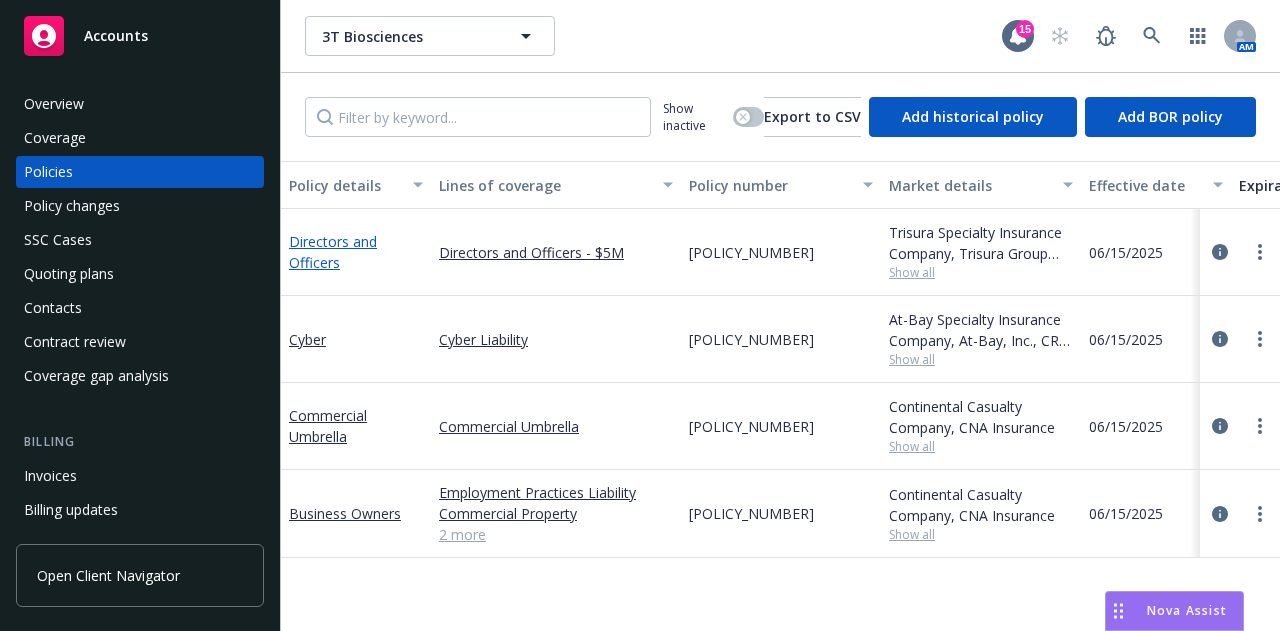 click on "Directors and Officers" at bounding box center [333, 252] 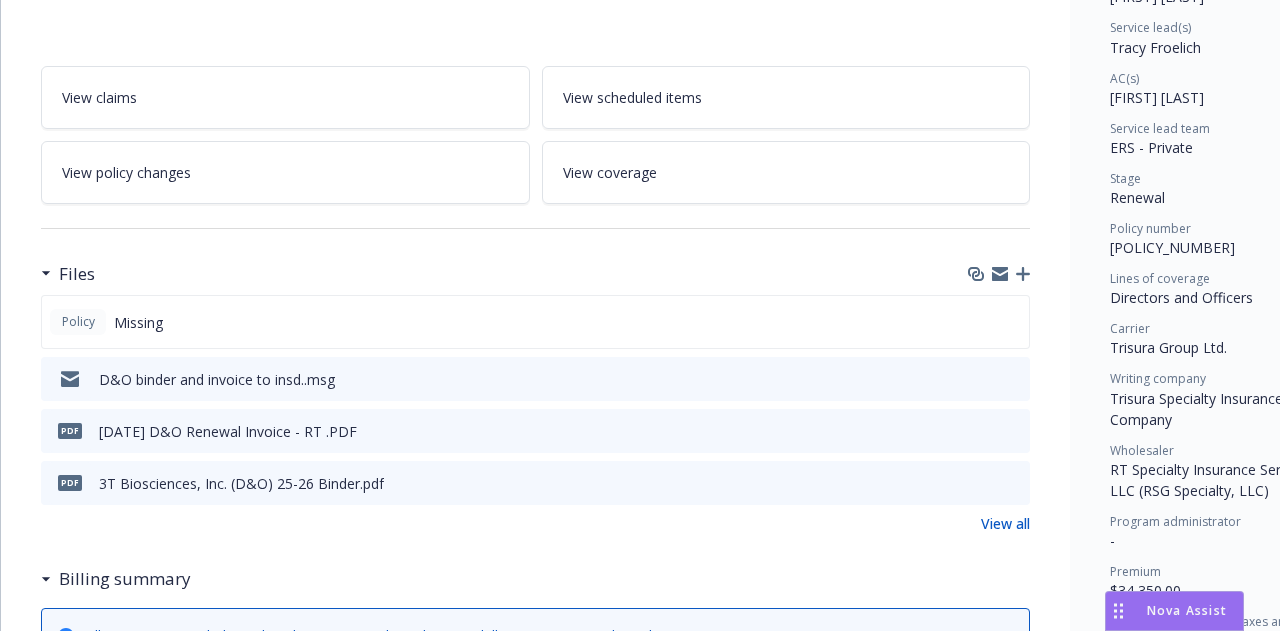 scroll, scrollTop: 300, scrollLeft: 0, axis: vertical 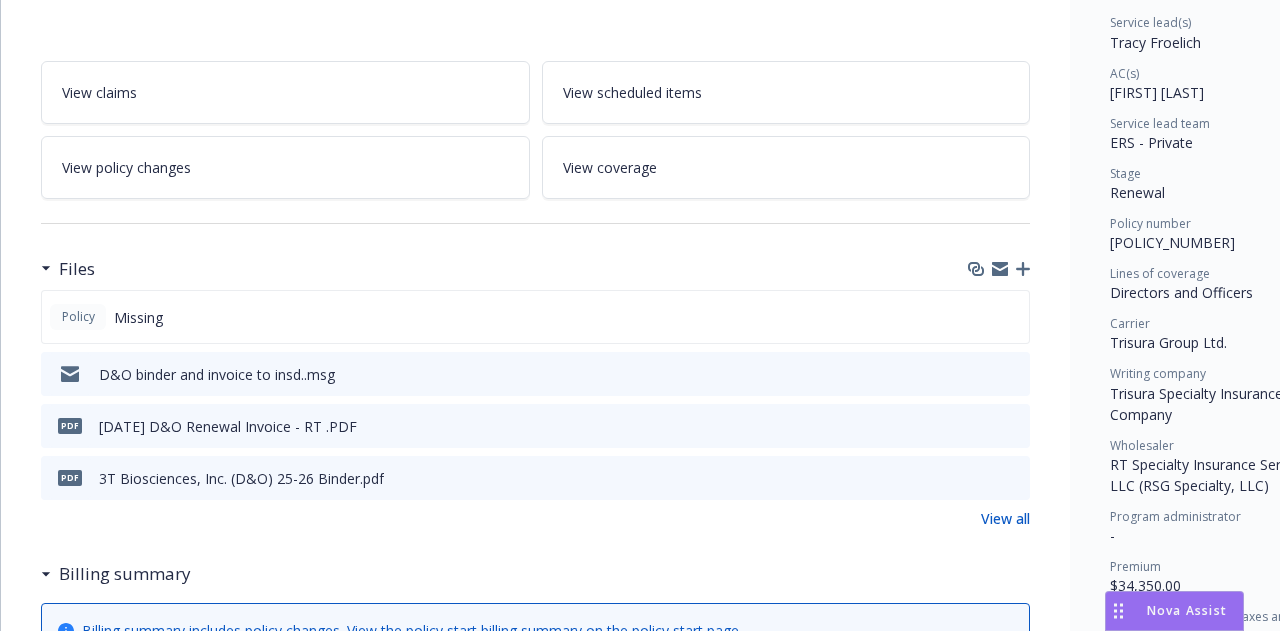 click 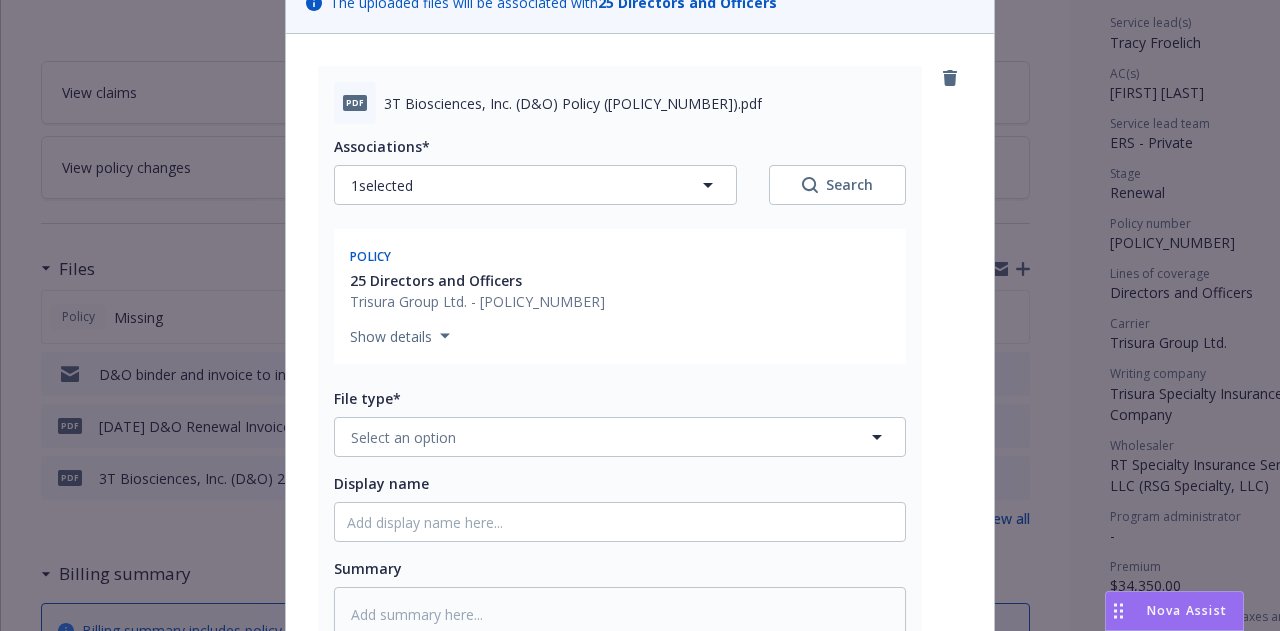 scroll, scrollTop: 200, scrollLeft: 0, axis: vertical 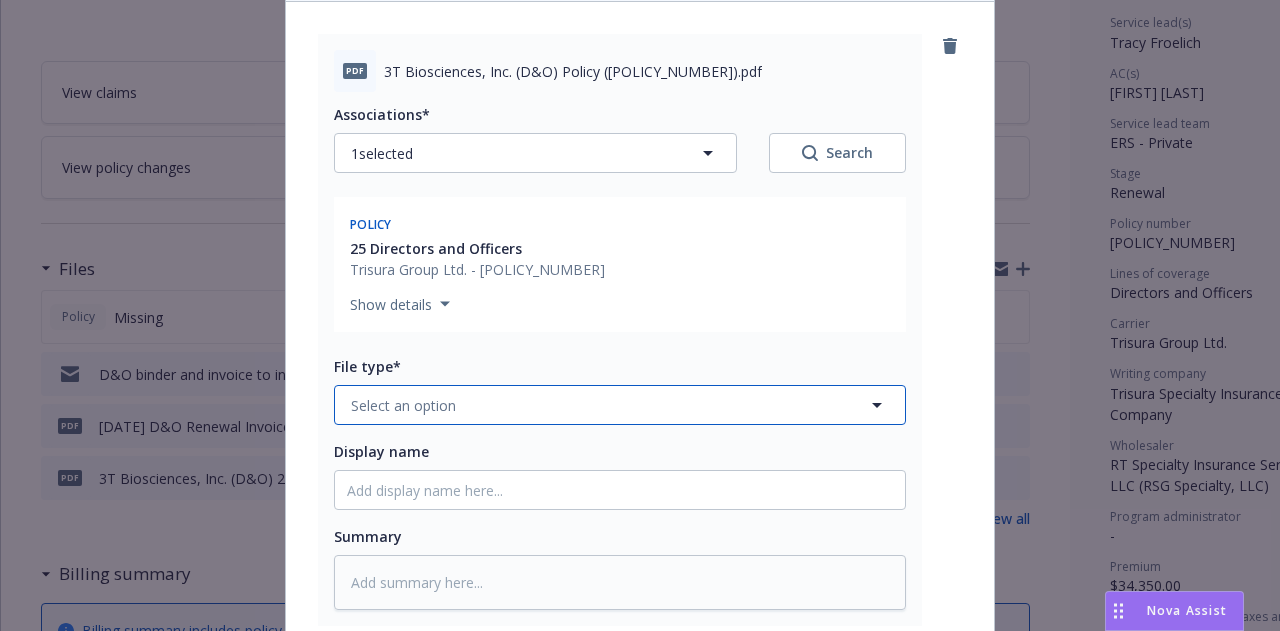 click on "Select an option" at bounding box center [620, 405] 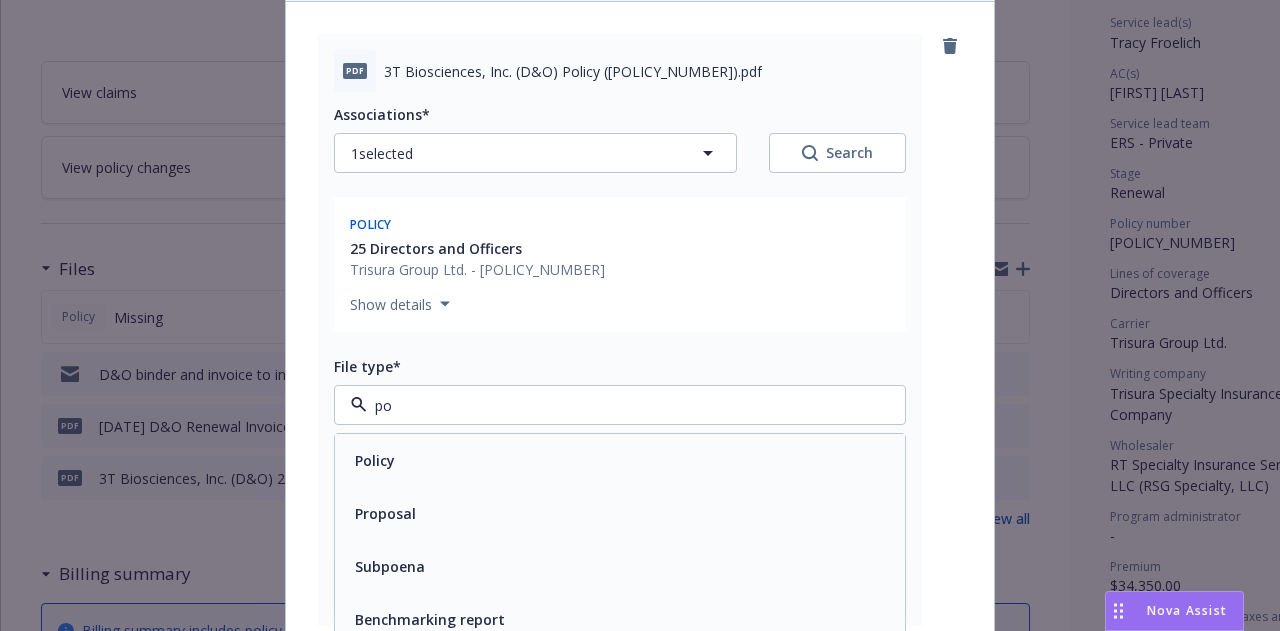 type on "pol" 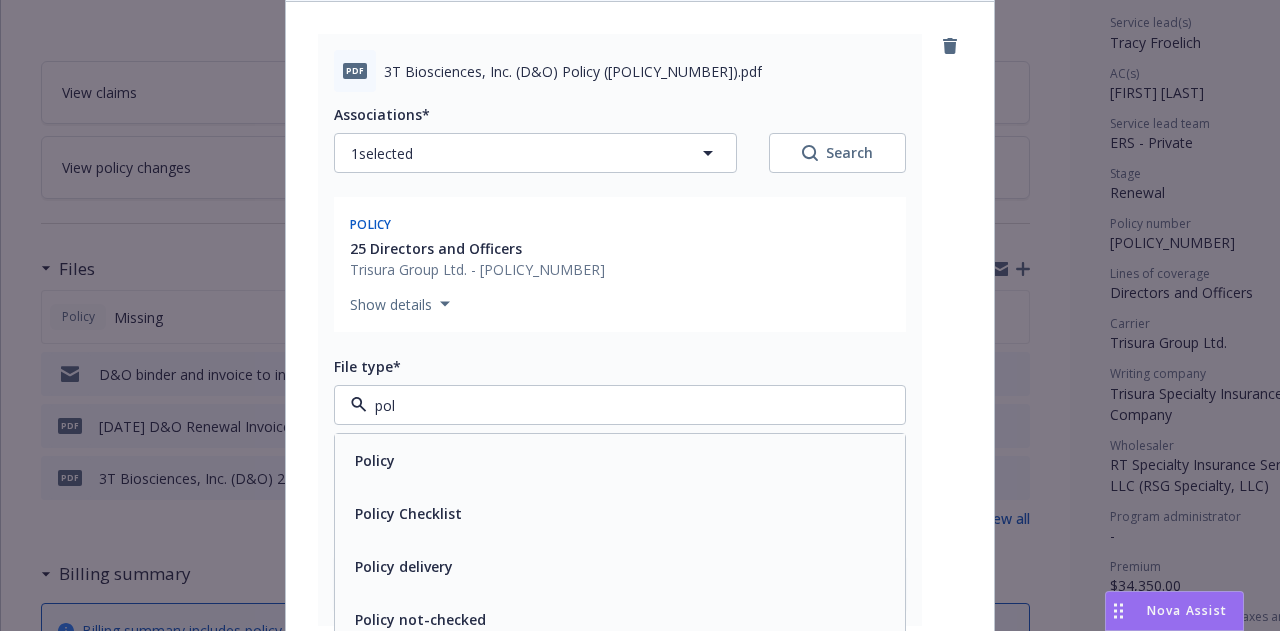 click on "Policy" at bounding box center [620, 460] 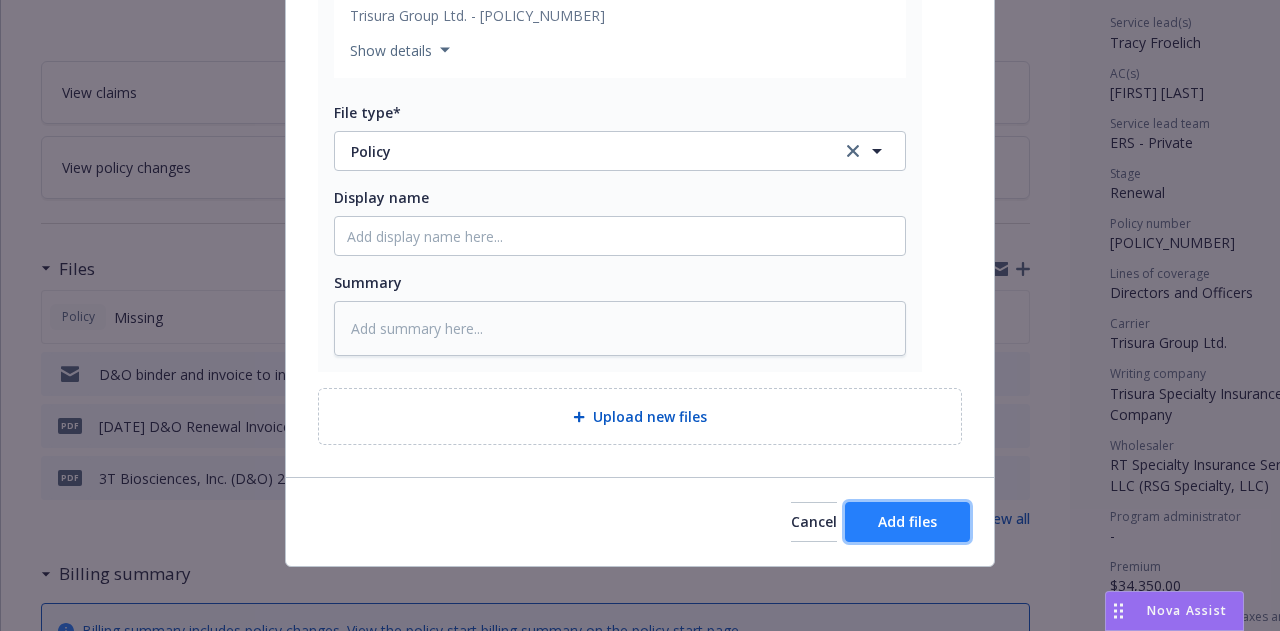click on "Add files" at bounding box center (907, 522) 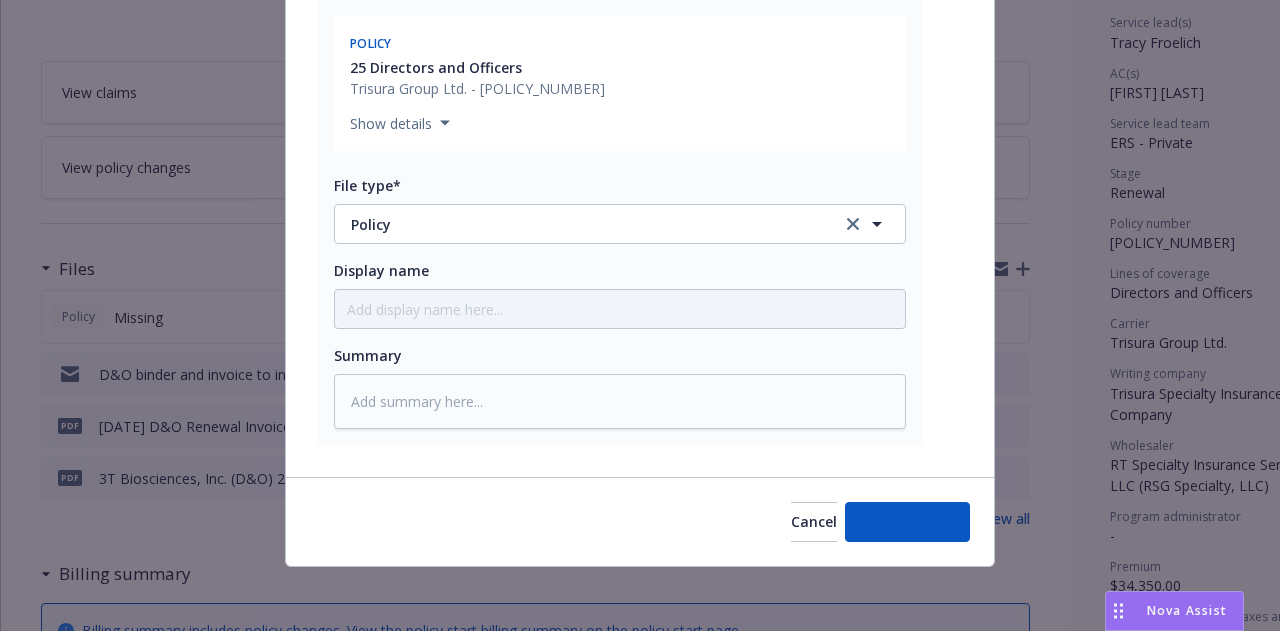 scroll, scrollTop: 381, scrollLeft: 0, axis: vertical 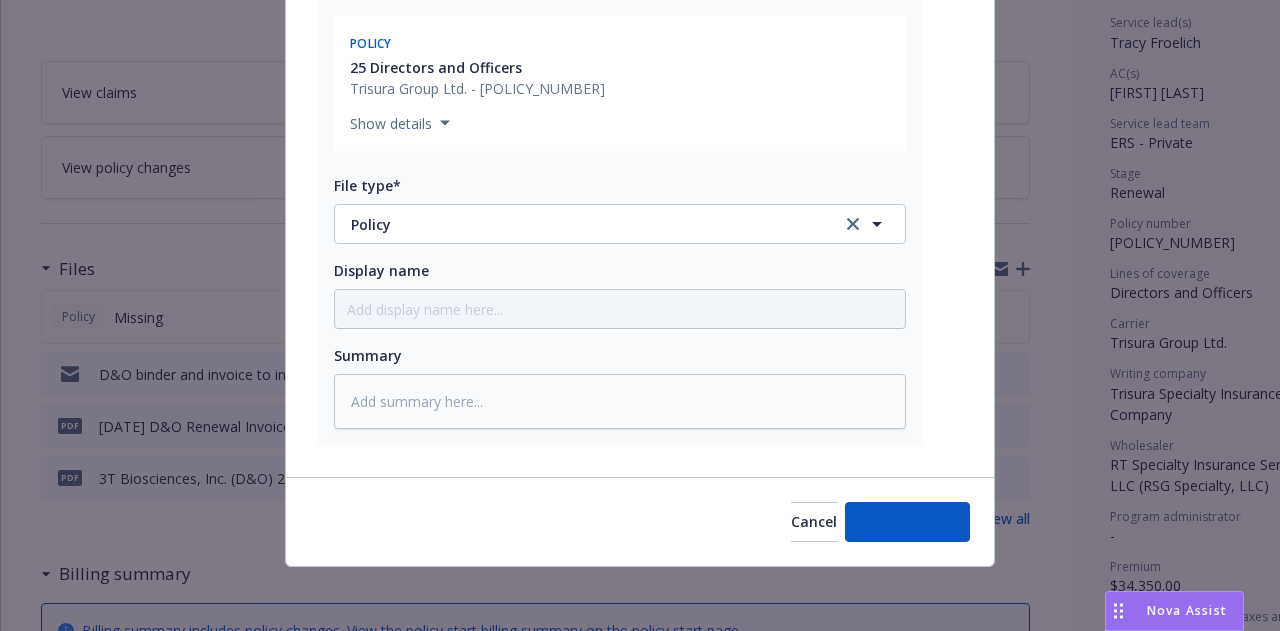 type on "x" 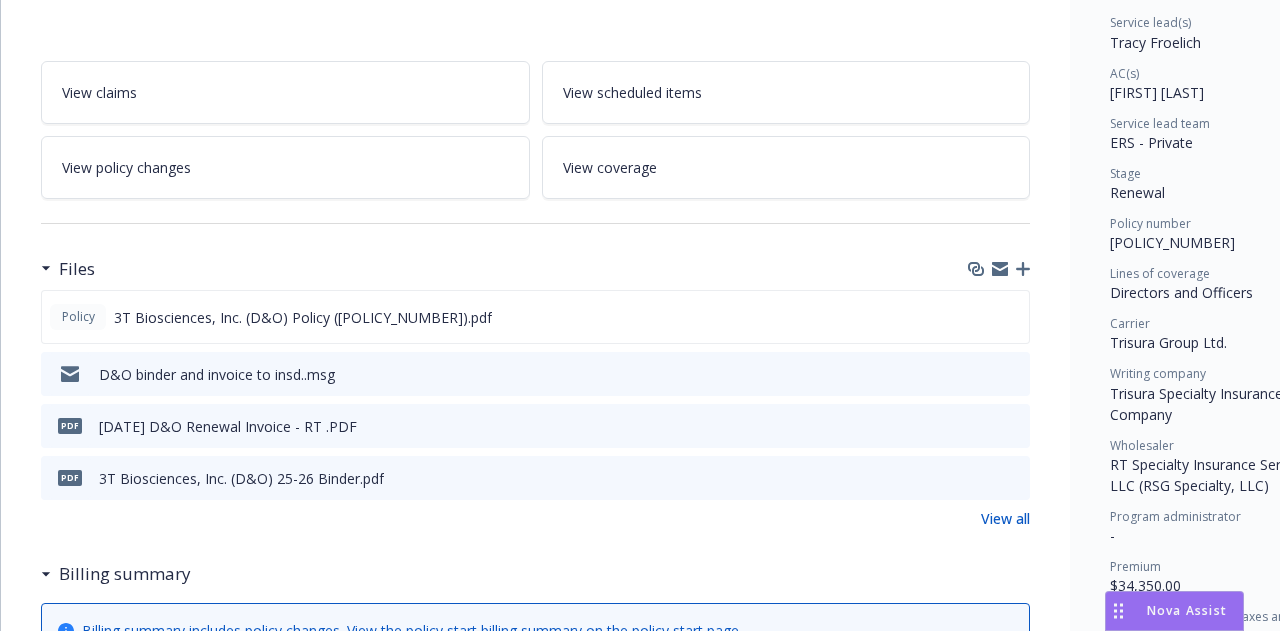 click 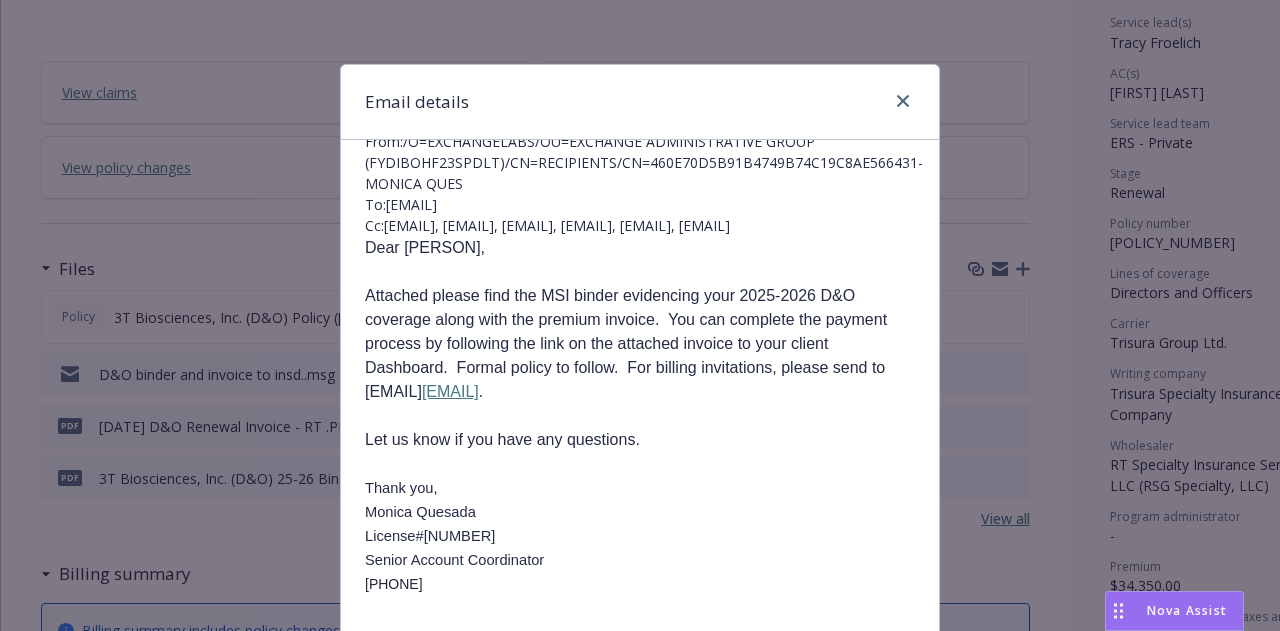 scroll, scrollTop: 100, scrollLeft: 0, axis: vertical 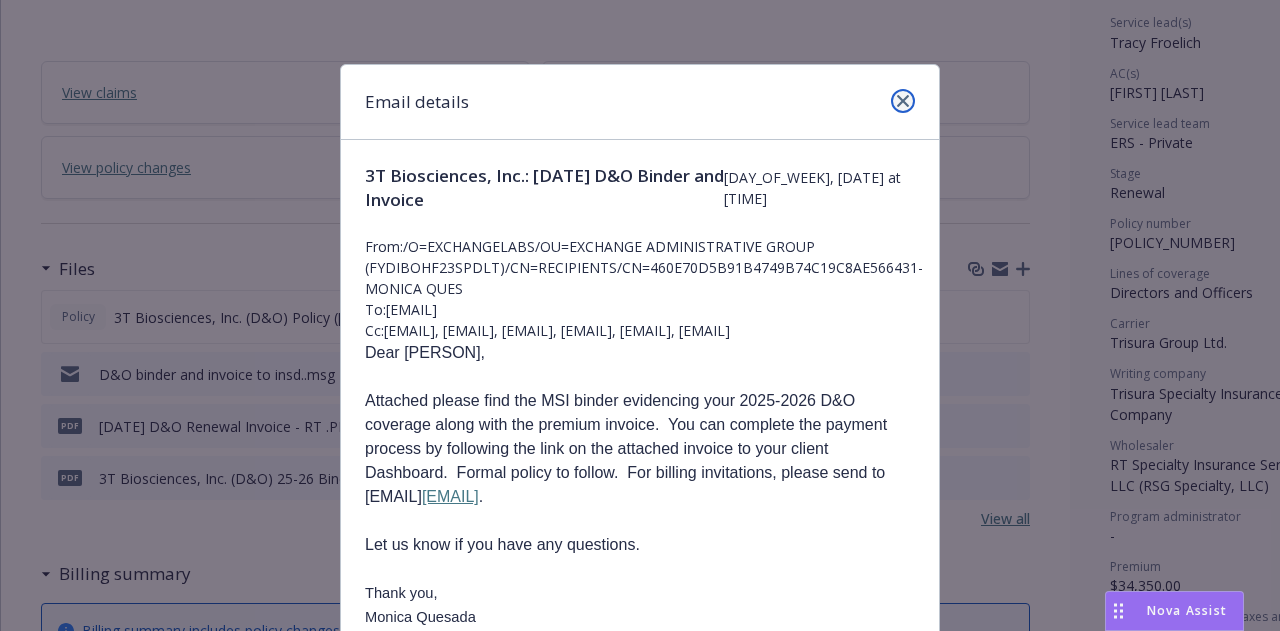 click 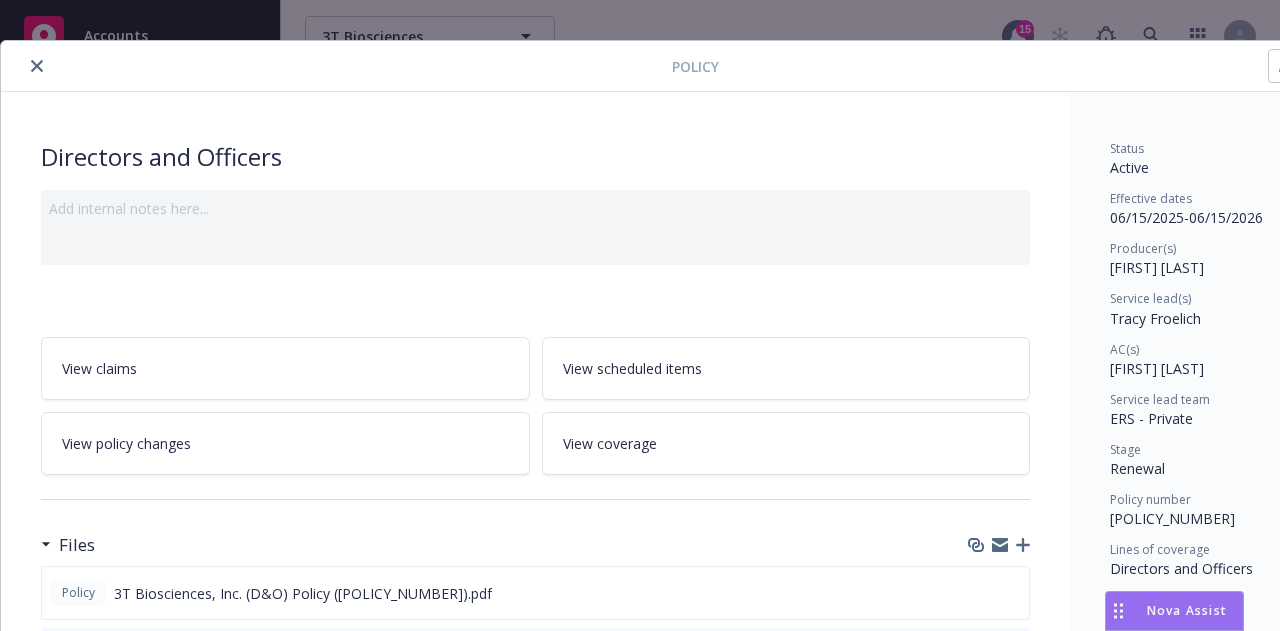 scroll, scrollTop: 0, scrollLeft: 0, axis: both 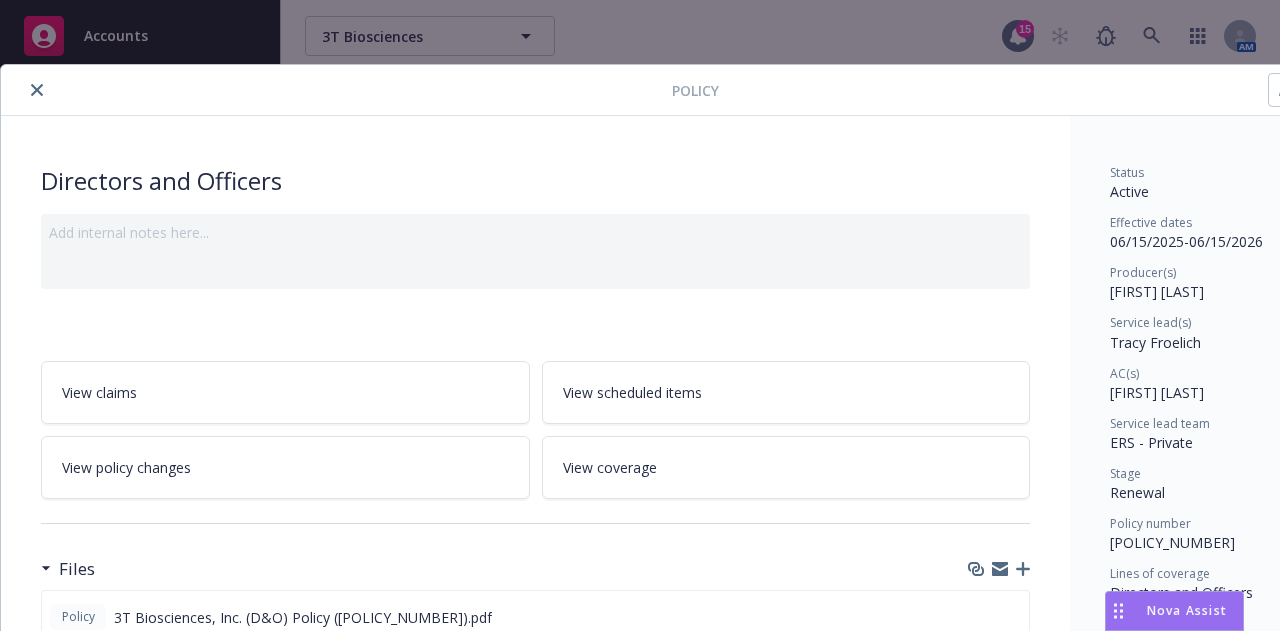 click at bounding box center (37, 90) 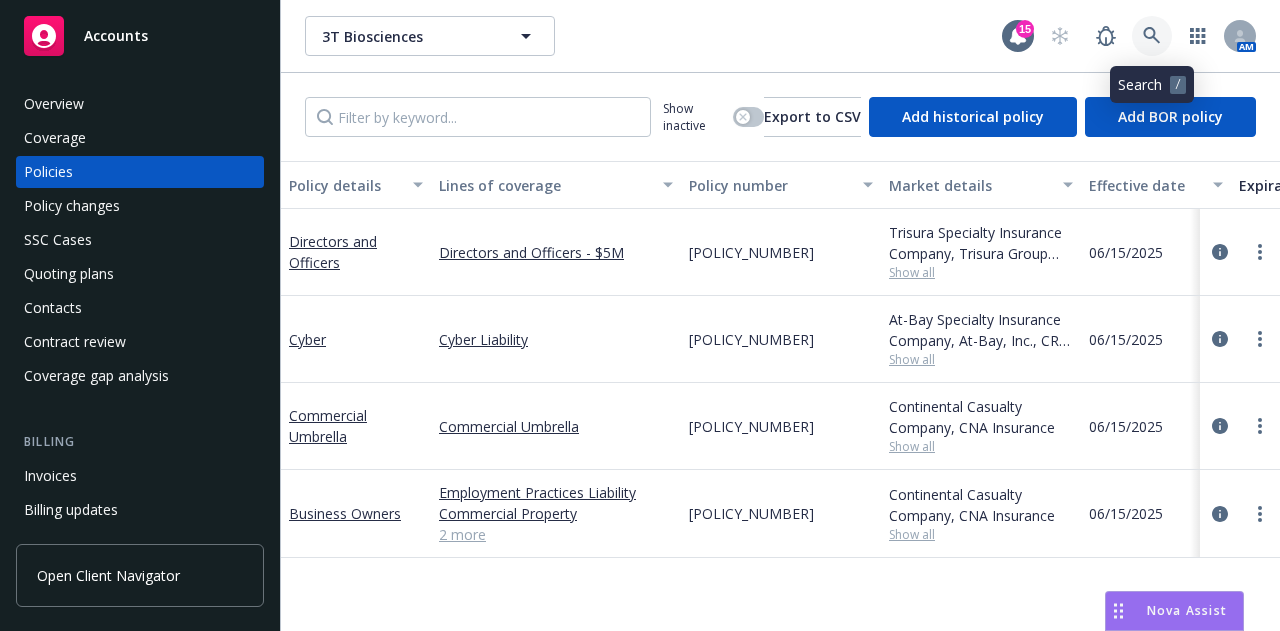 click at bounding box center [1152, 36] 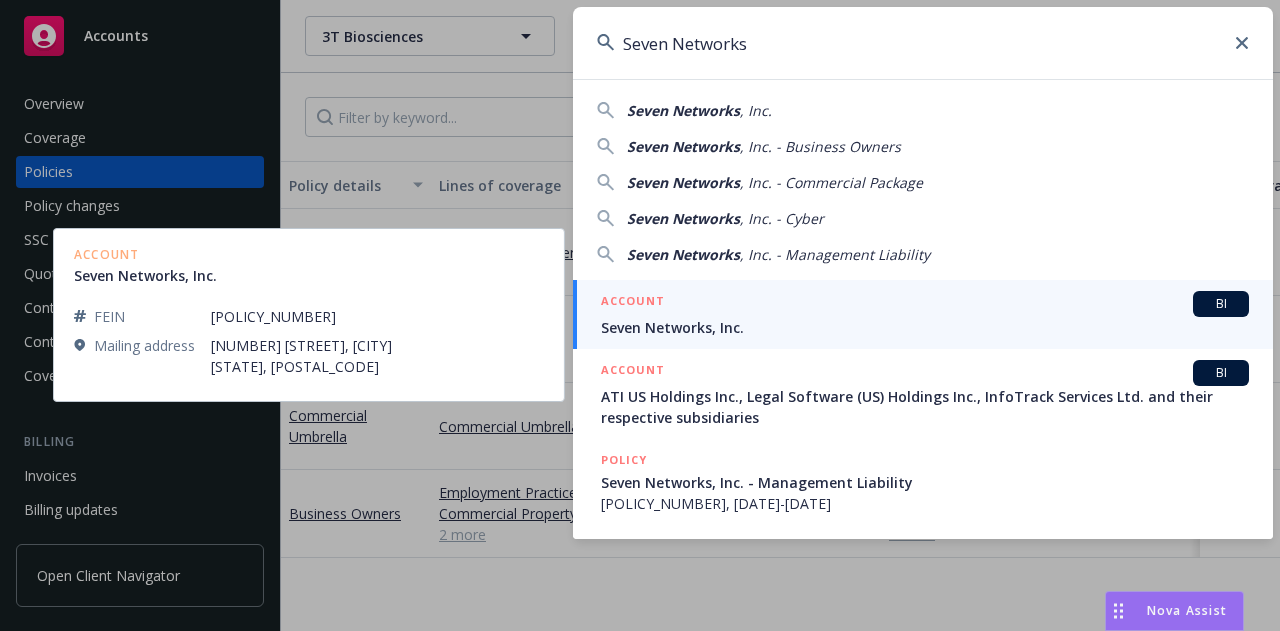 type on "Seven Networks" 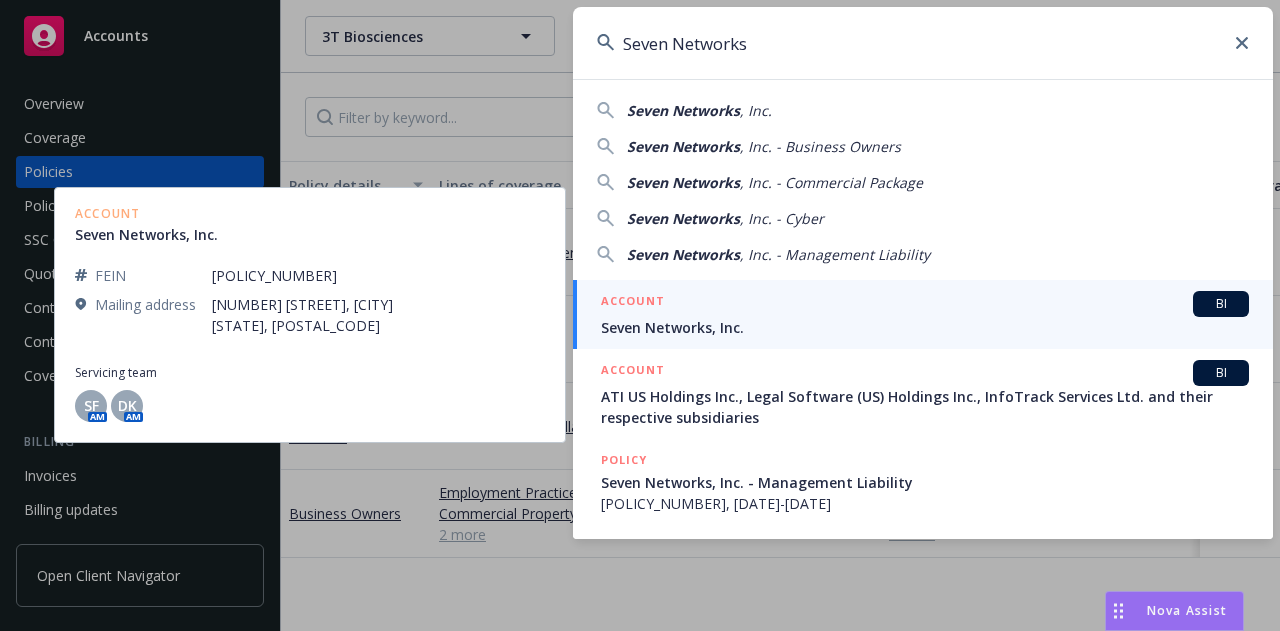 click on "Seven Networks, Inc." at bounding box center (925, 327) 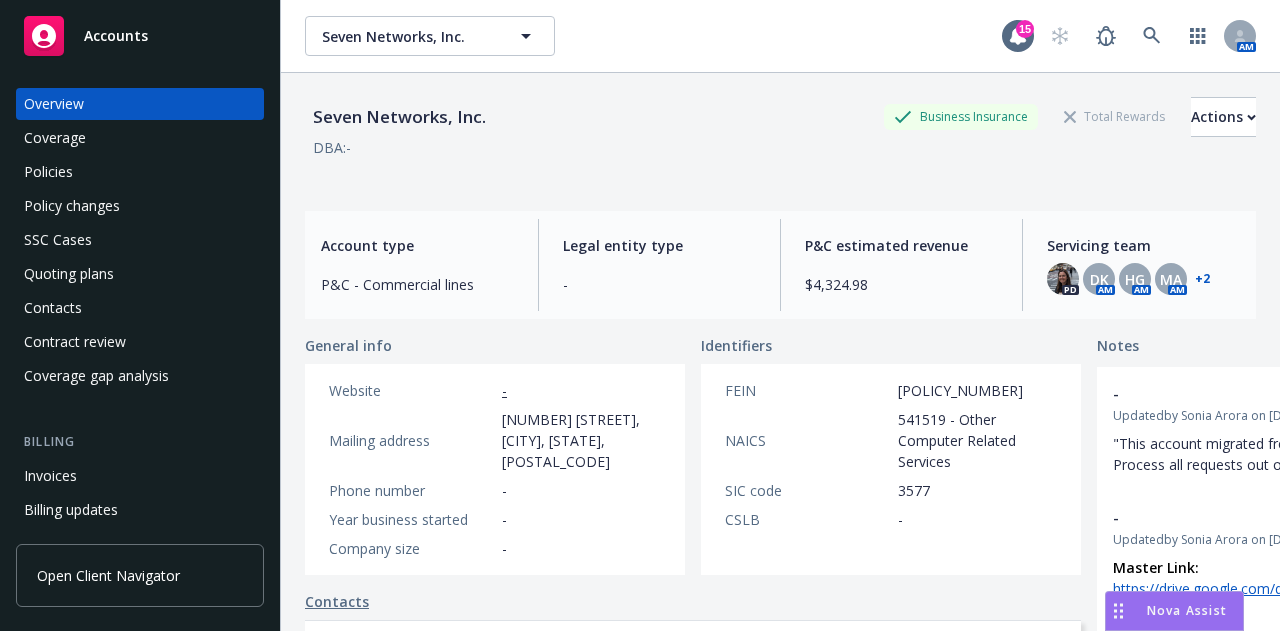click on "Quoting plans" at bounding box center [140, 274] 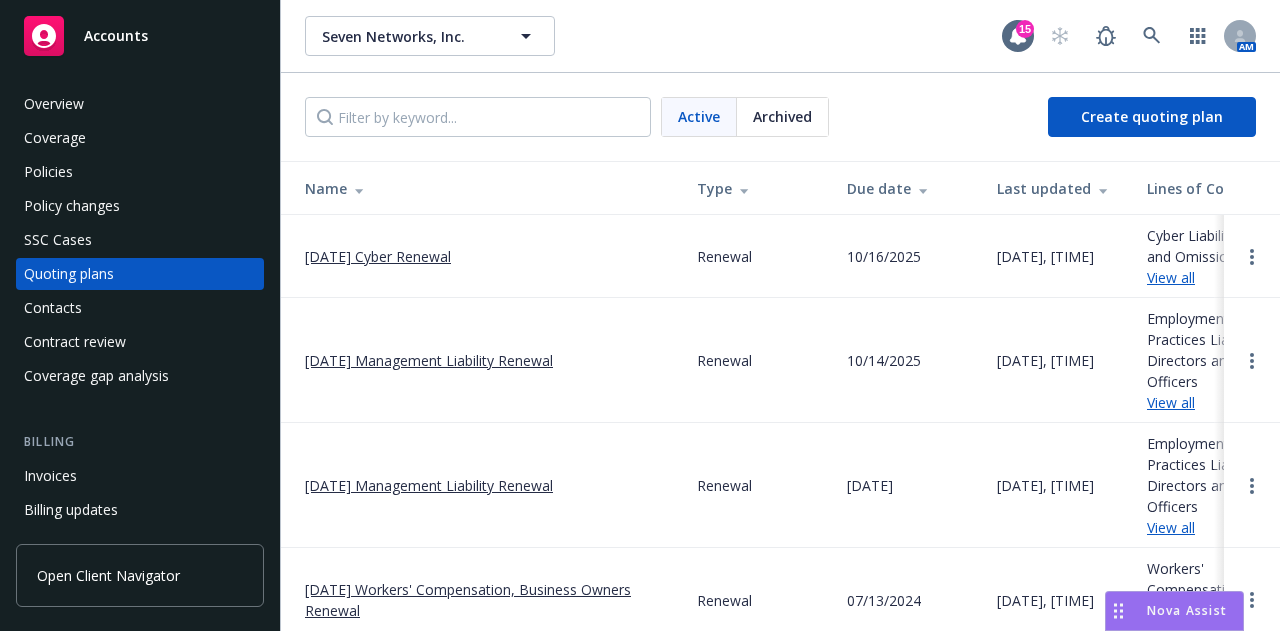 click on "[DATE] Management Liability Renewal" at bounding box center [429, 360] 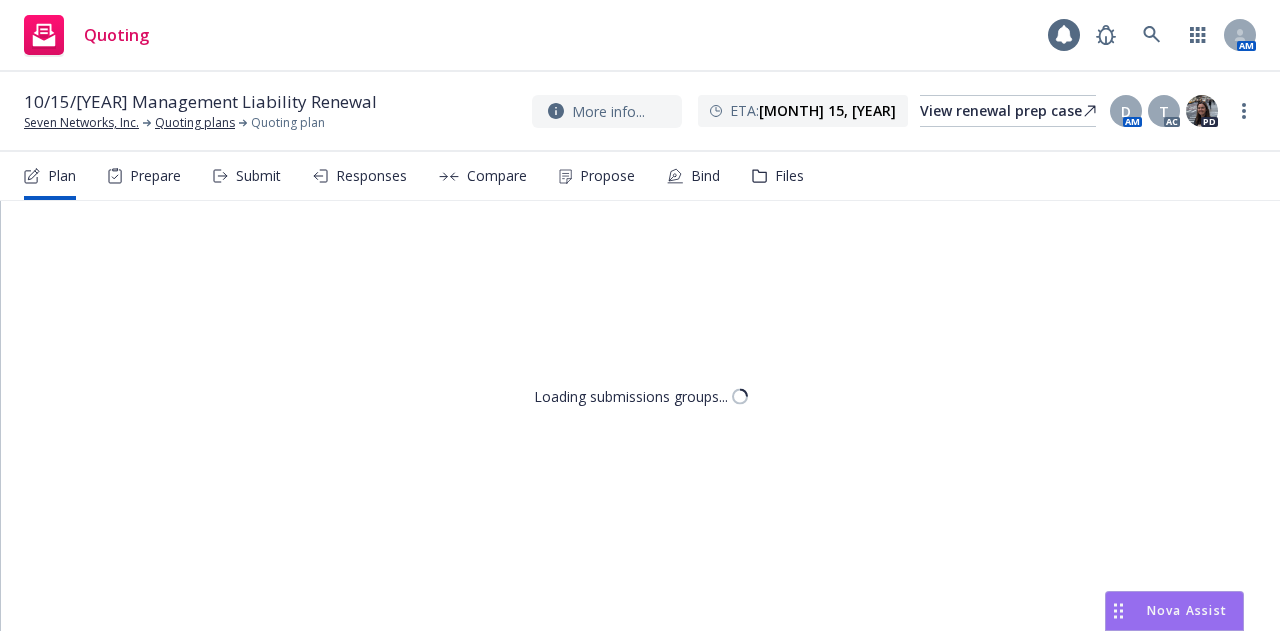 scroll, scrollTop: 0, scrollLeft: 0, axis: both 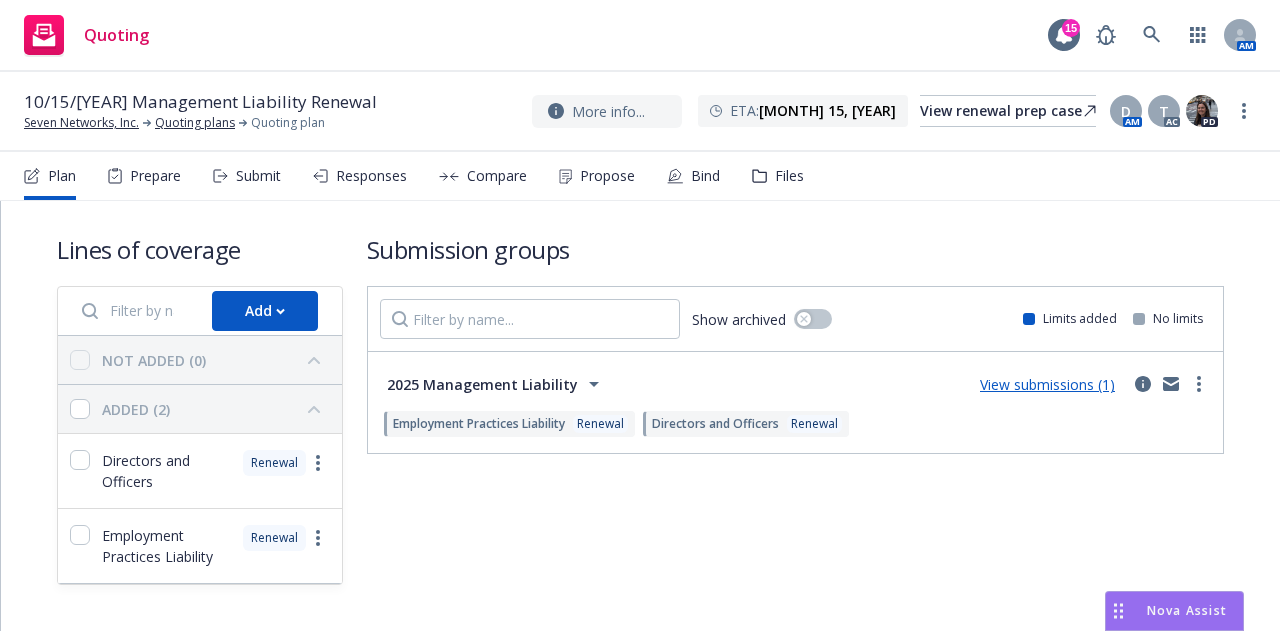 click on "Files" at bounding box center (789, 176) 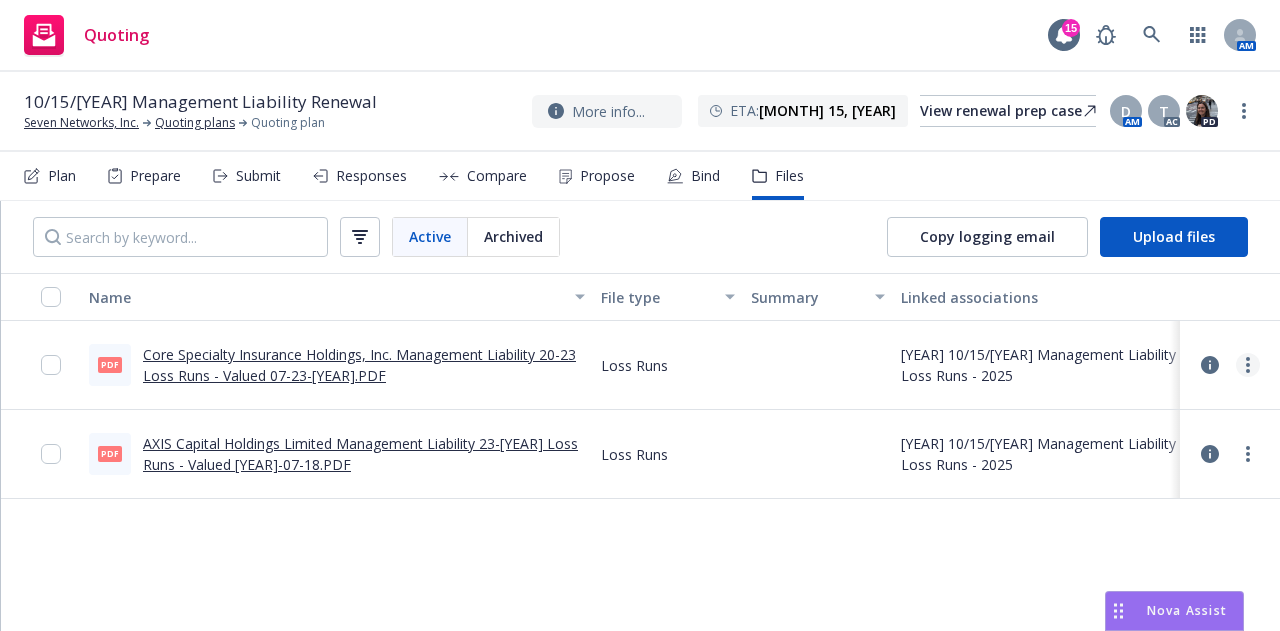 click at bounding box center [1248, 365] 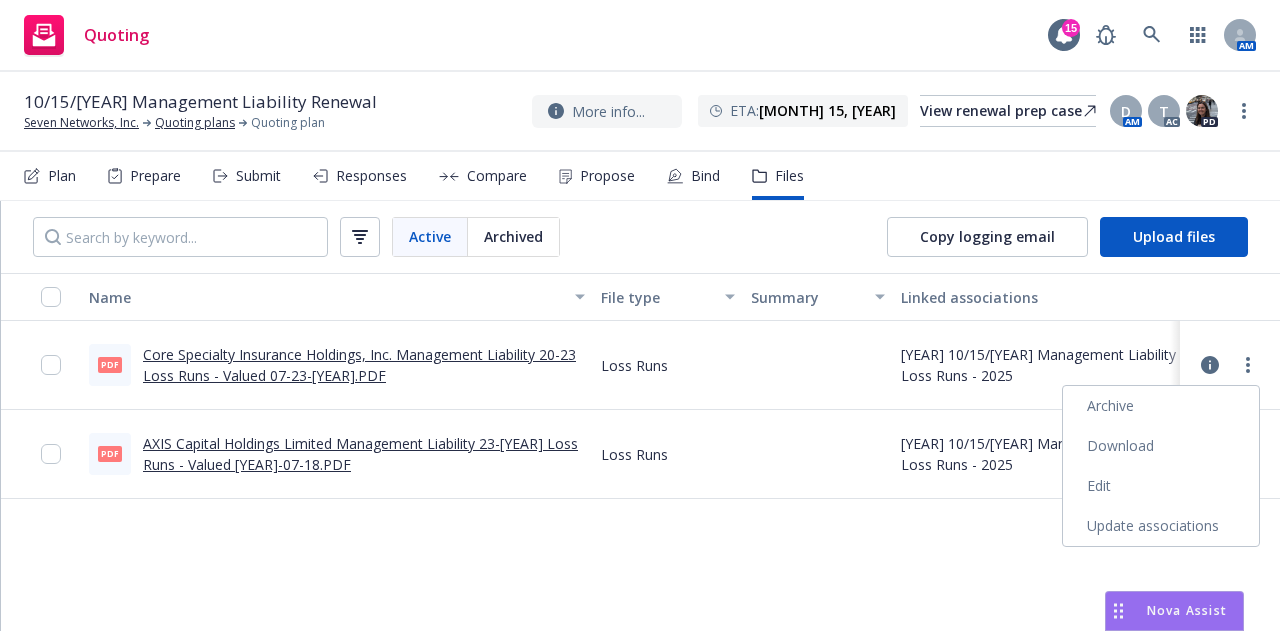 click on "Download" at bounding box center (1161, 446) 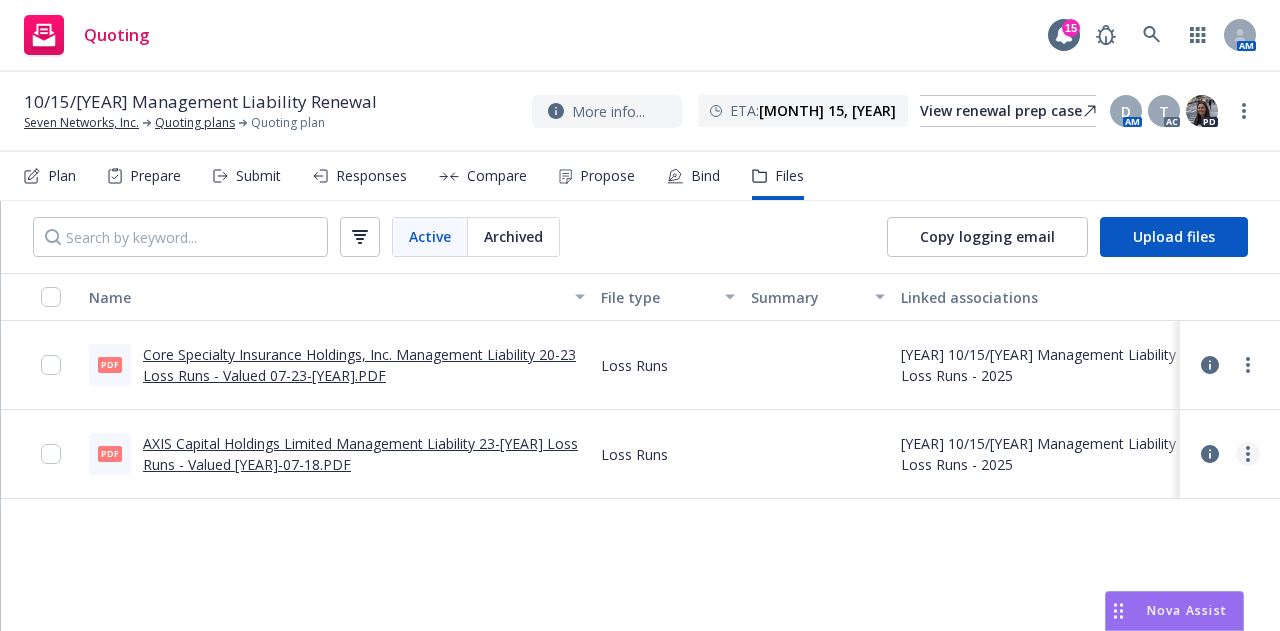 click at bounding box center (1248, 454) 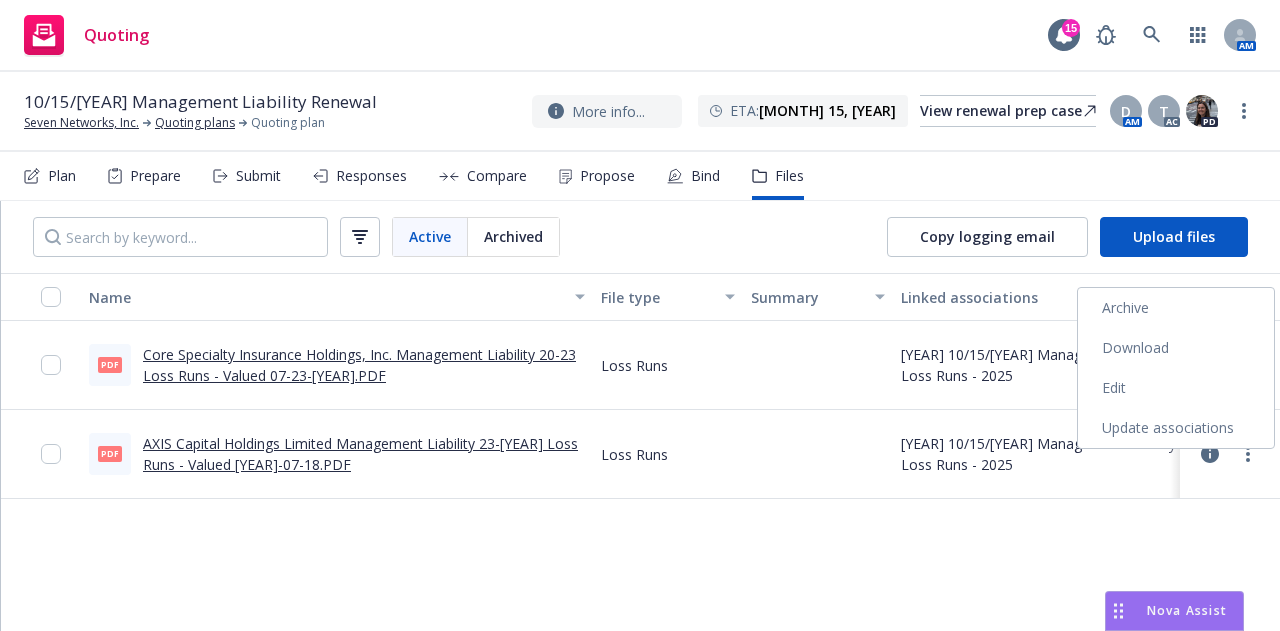 click on "Download" at bounding box center (1176, 348) 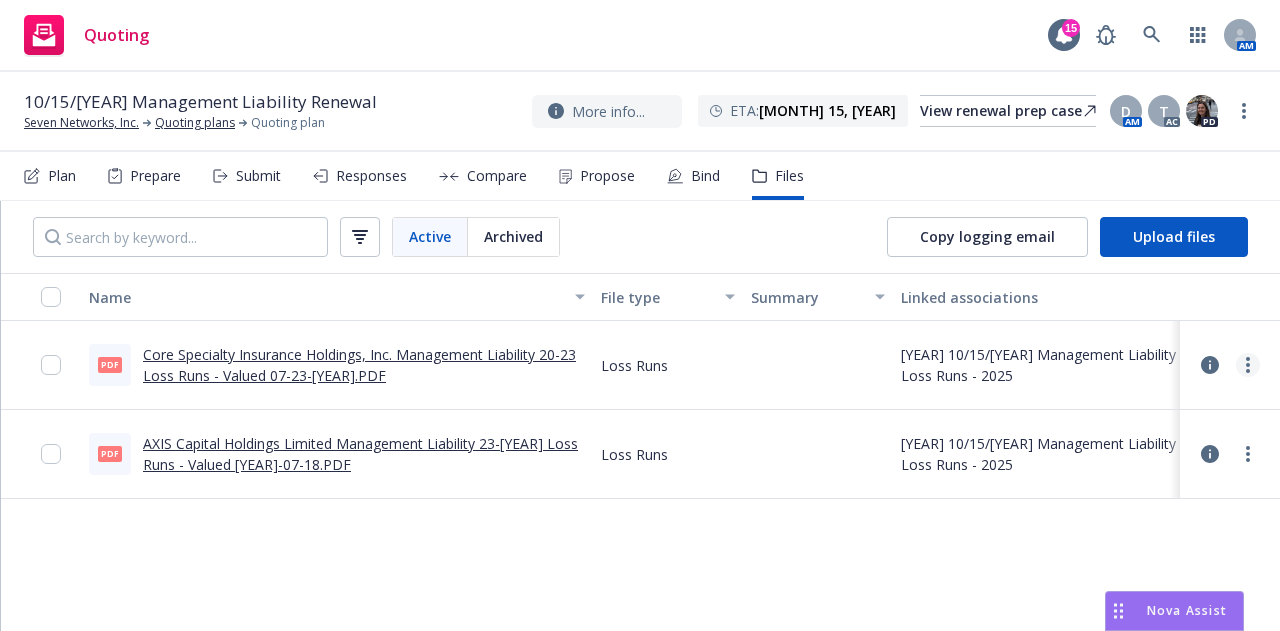 click at bounding box center (1248, 365) 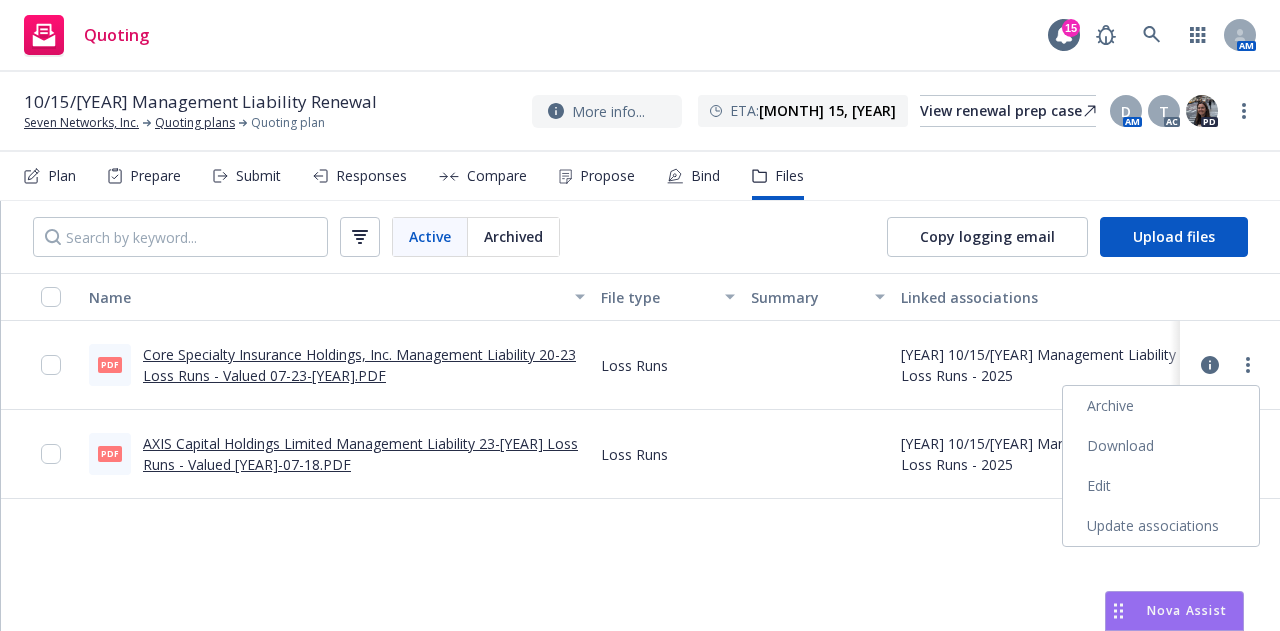 click on "Download" at bounding box center [1161, 446] 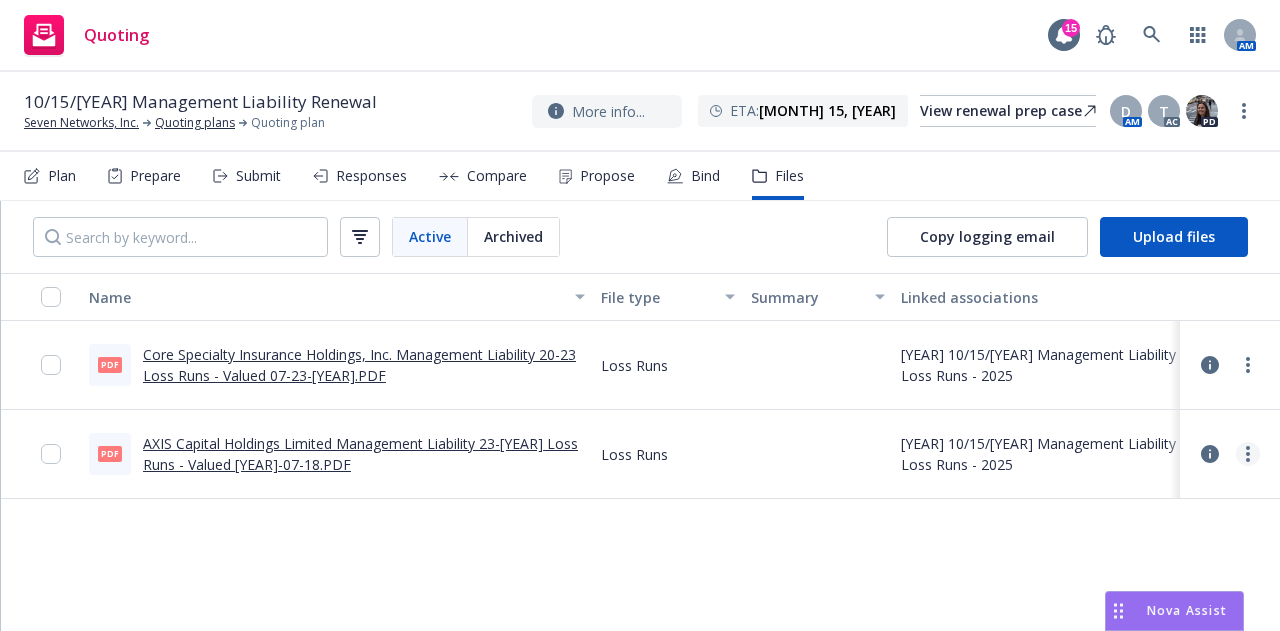click at bounding box center (1248, 454) 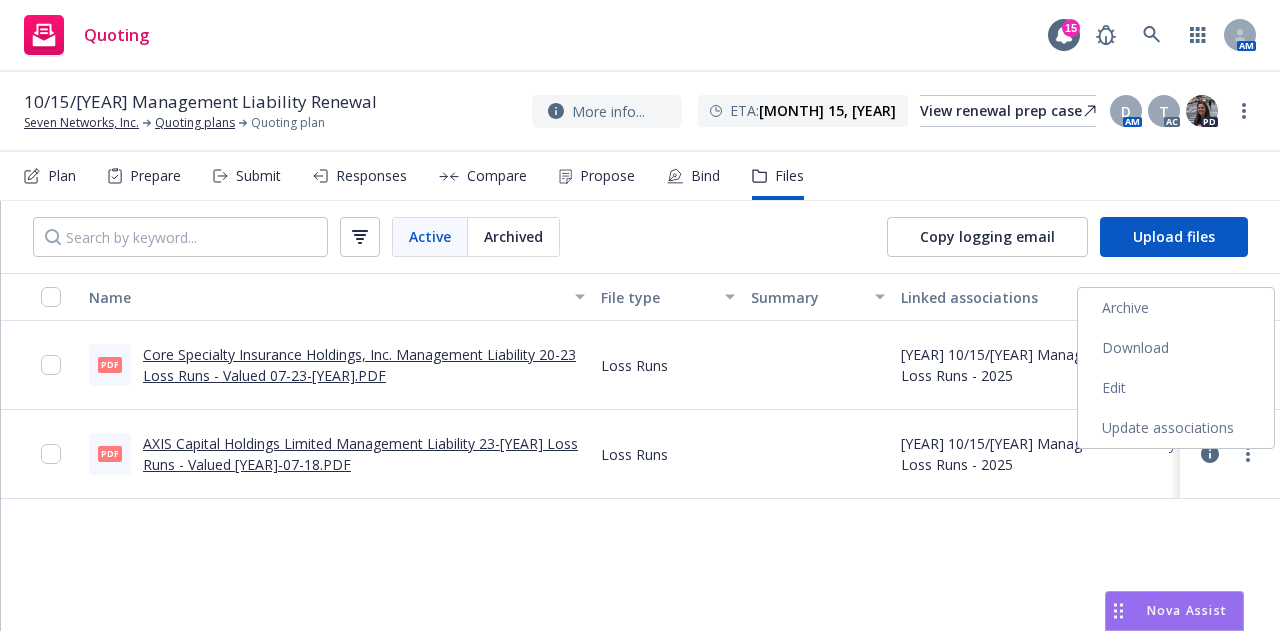 click on "Download" at bounding box center [1176, 348] 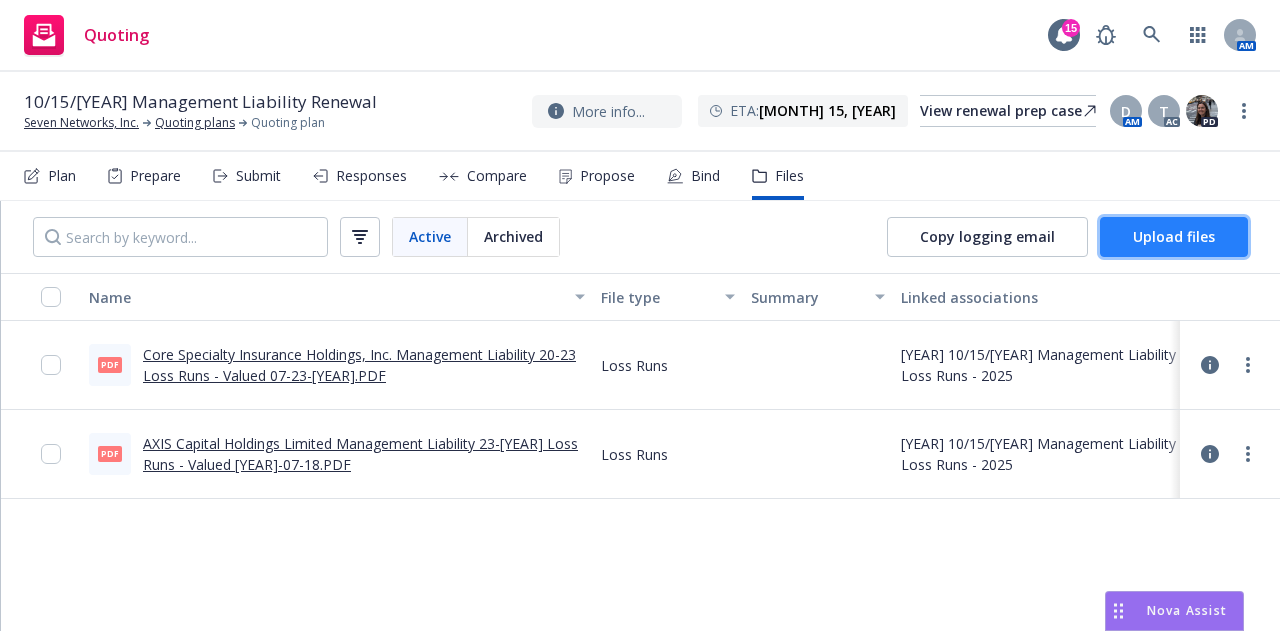 click on "Upload files" at bounding box center [1174, 236] 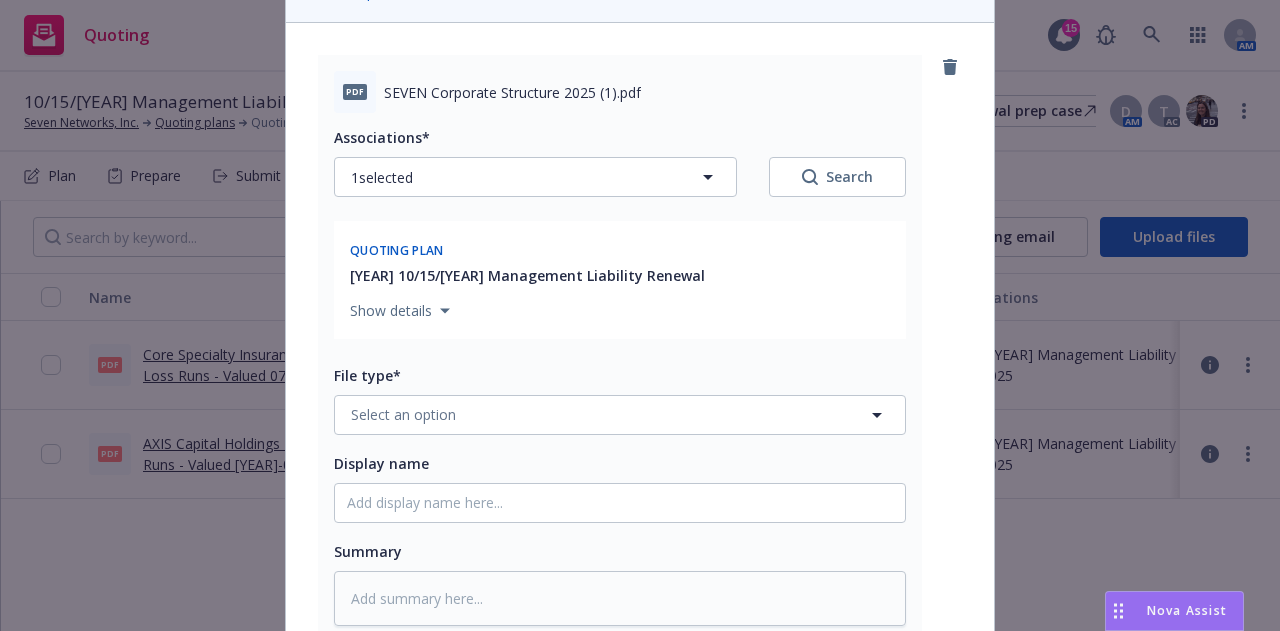 scroll, scrollTop: 300, scrollLeft: 0, axis: vertical 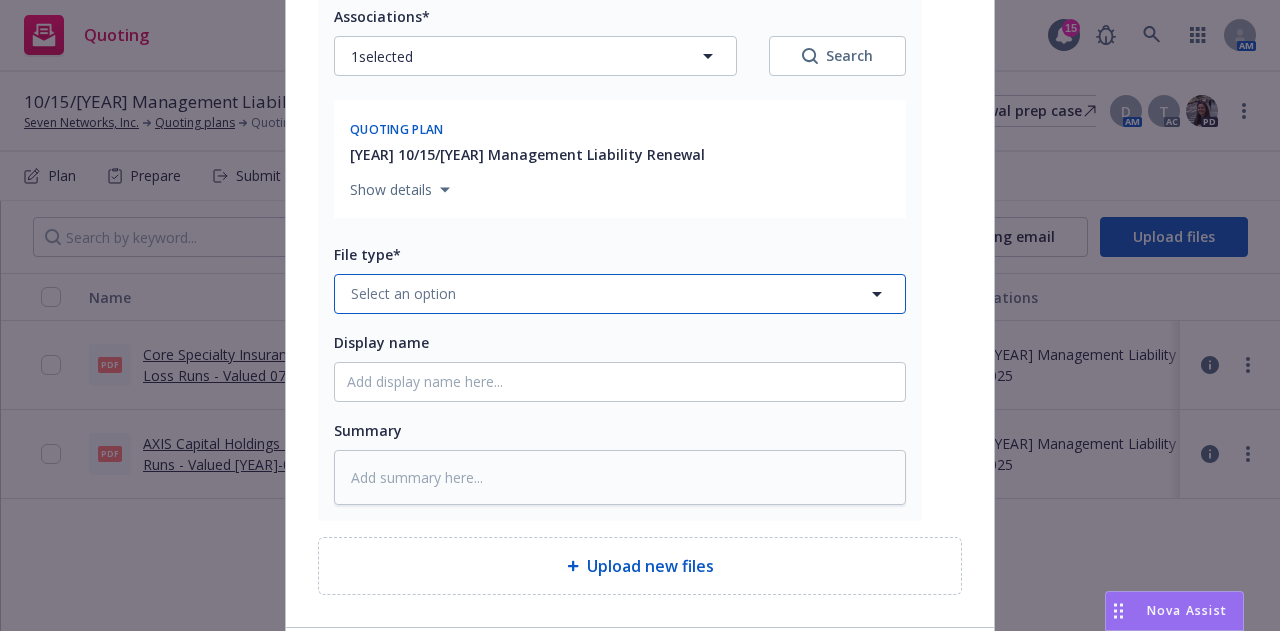 click on "Select an option" at bounding box center (620, 294) 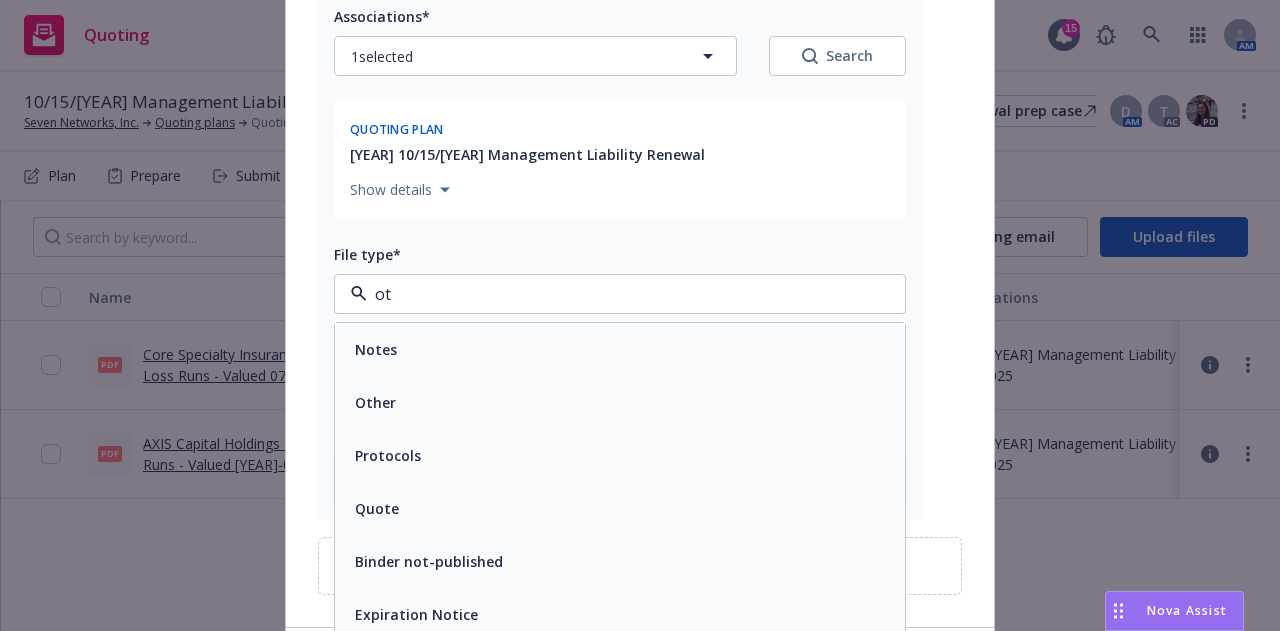 type on "oth" 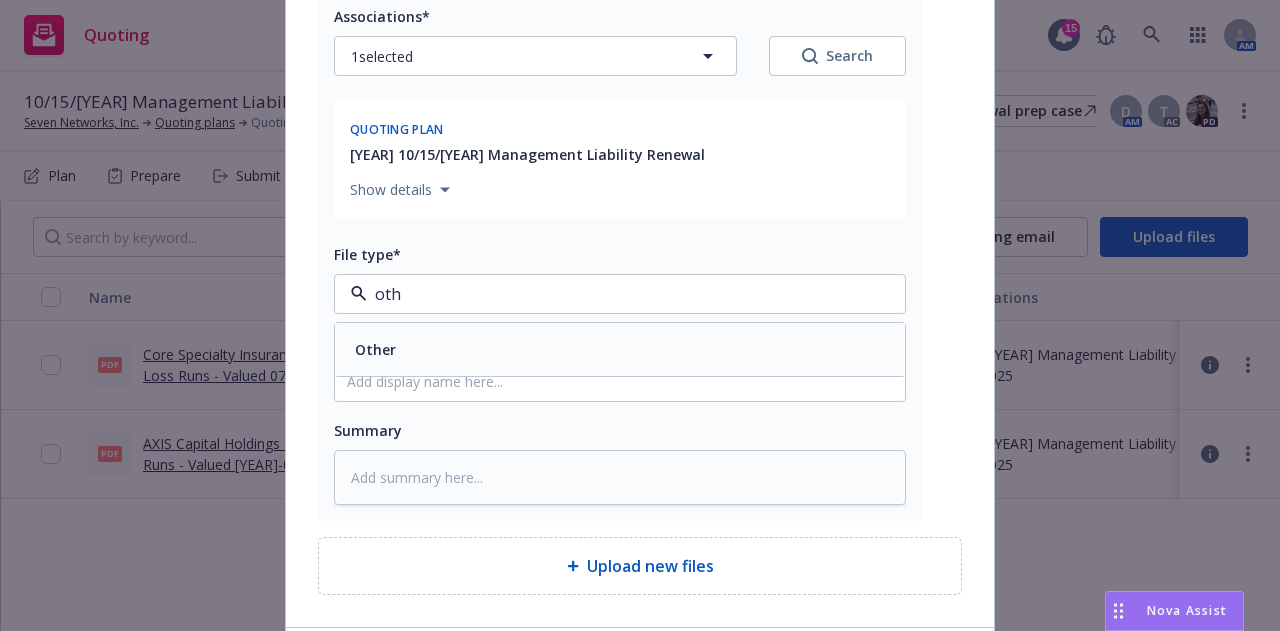 click on "Other" at bounding box center [620, 349] 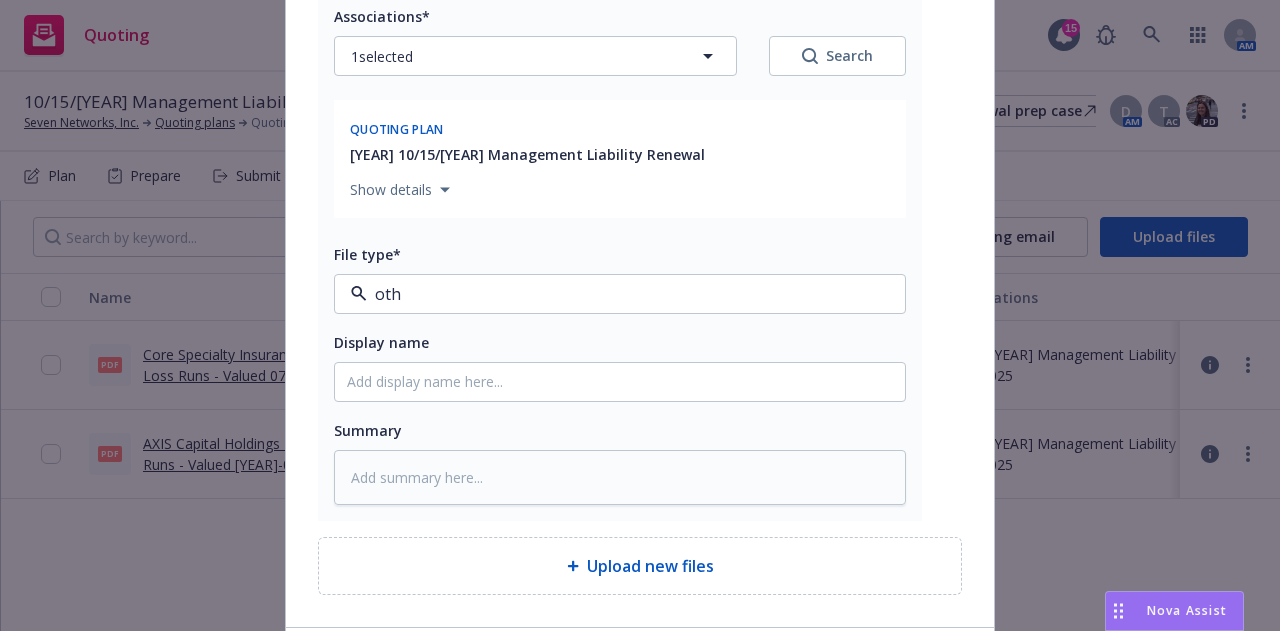 type on "x" 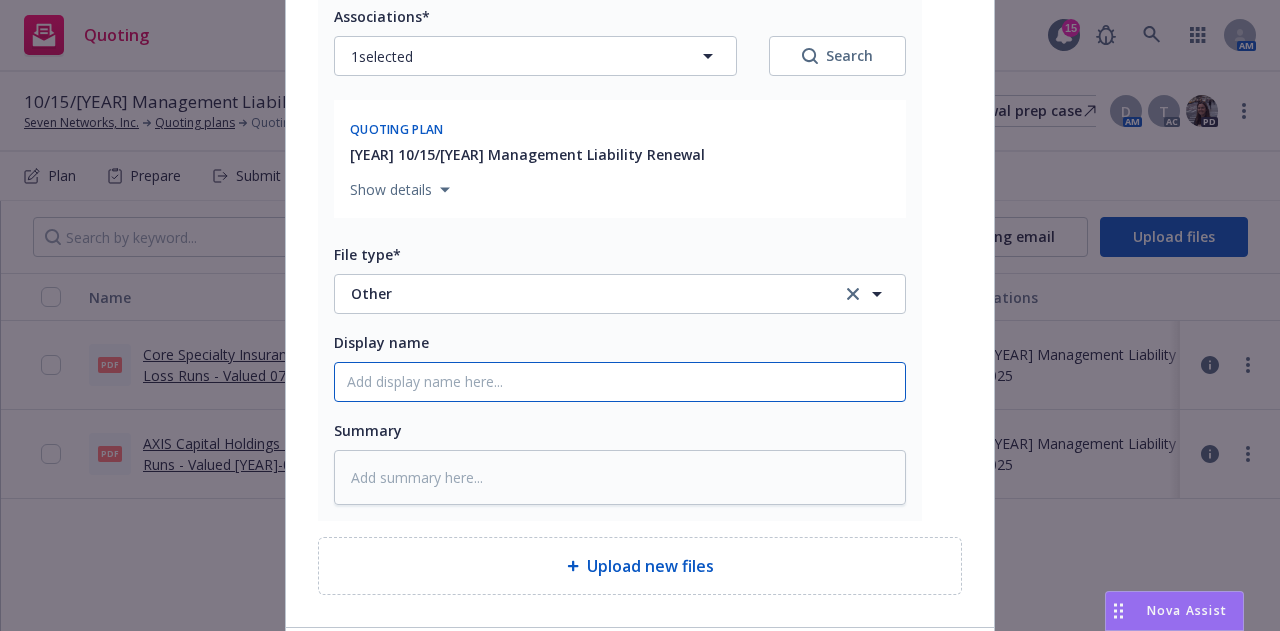 click on "Display name" at bounding box center [620, 382] 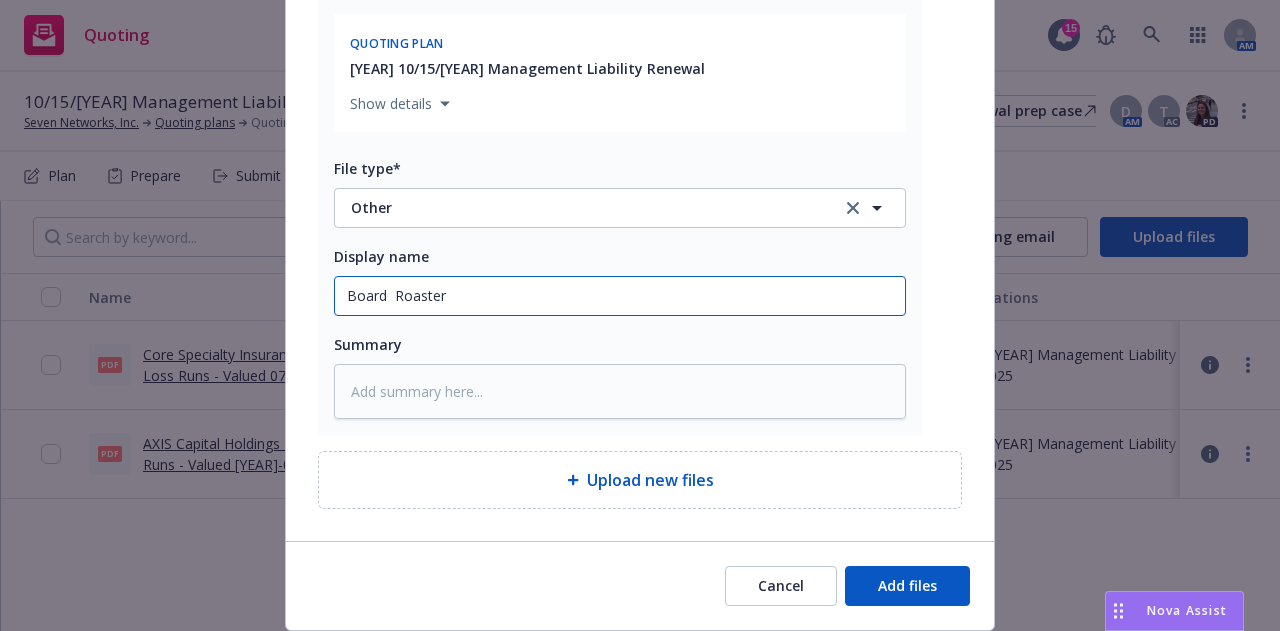 scroll, scrollTop: 450, scrollLeft: 0, axis: vertical 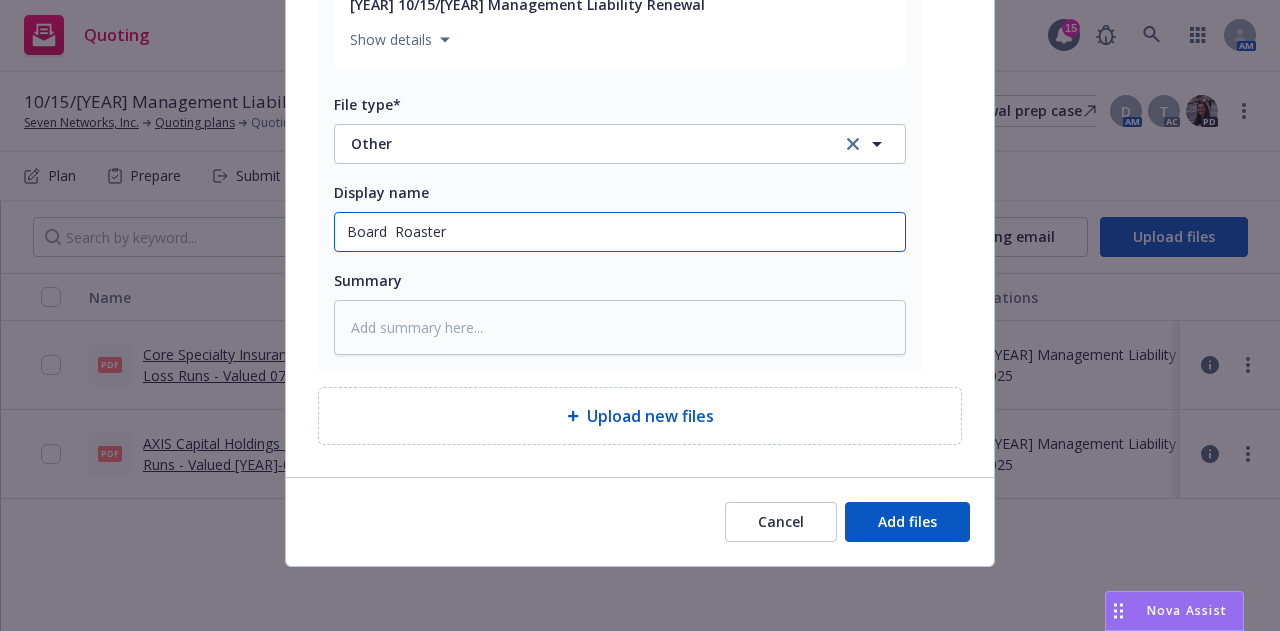 type on "x" 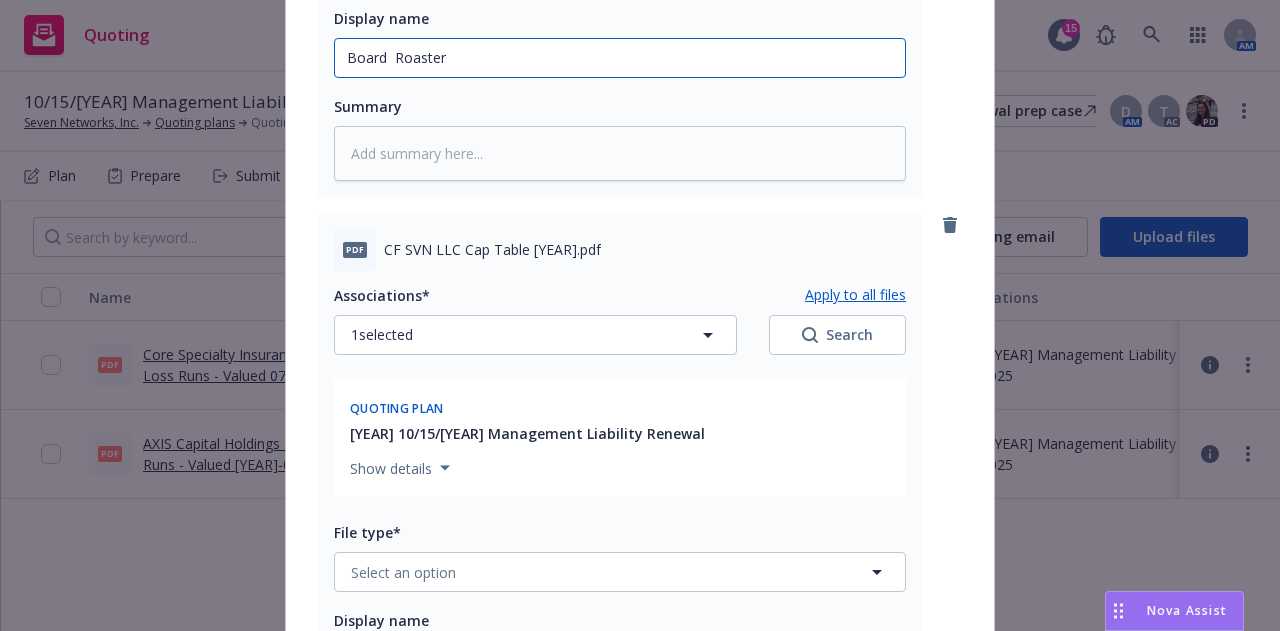scroll, scrollTop: 750, scrollLeft: 0, axis: vertical 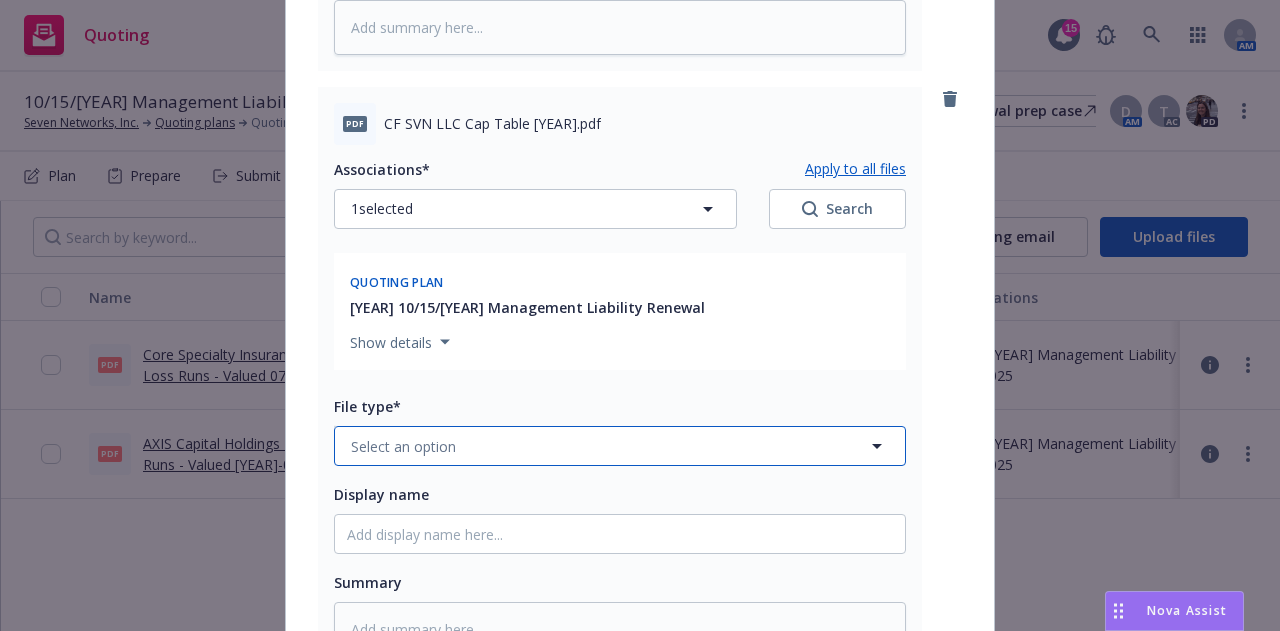 click on "Select an option" at bounding box center (620, 446) 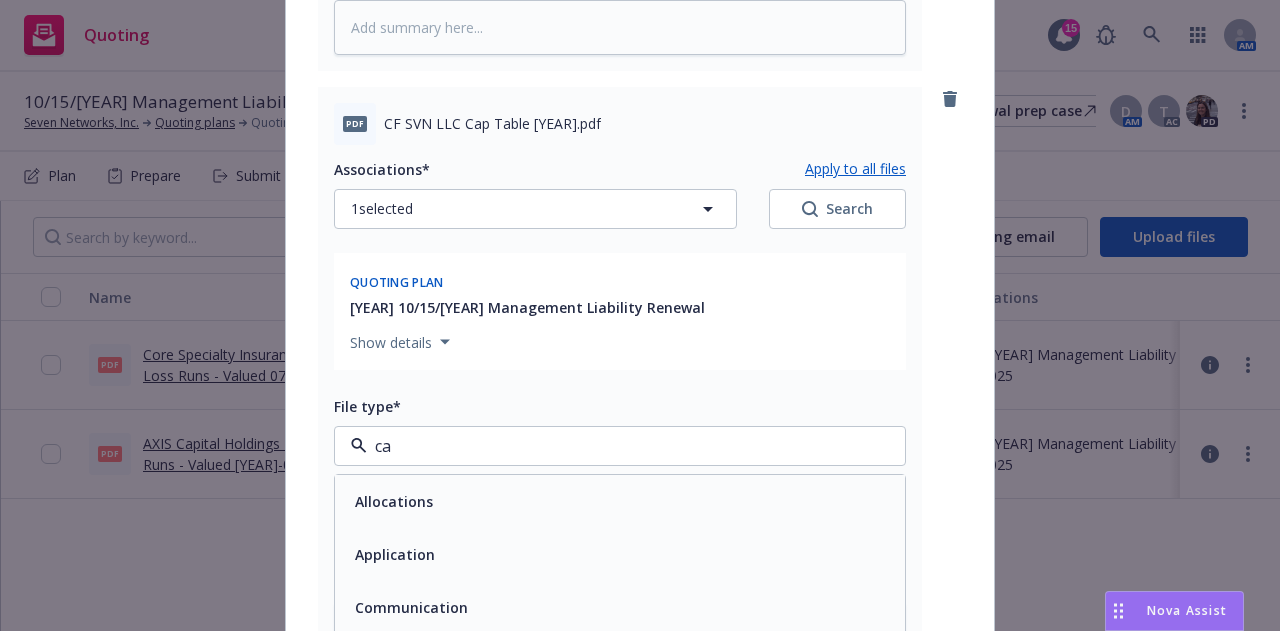 type on "cap" 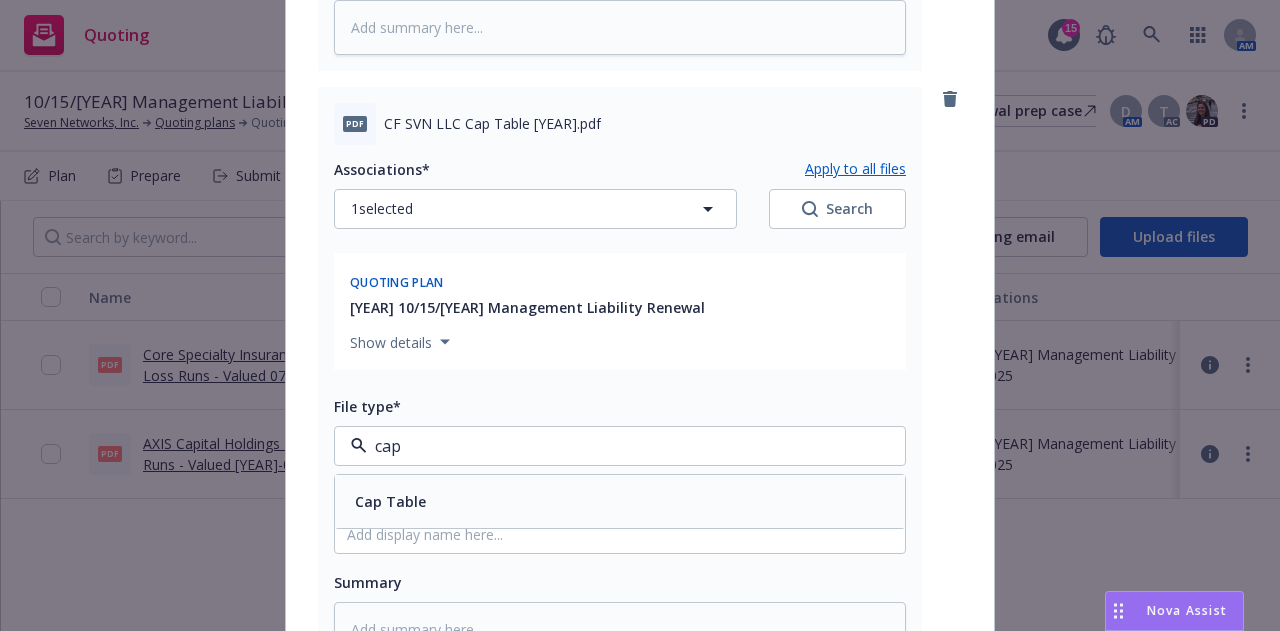 click on "Cap Table" at bounding box center (620, 501) 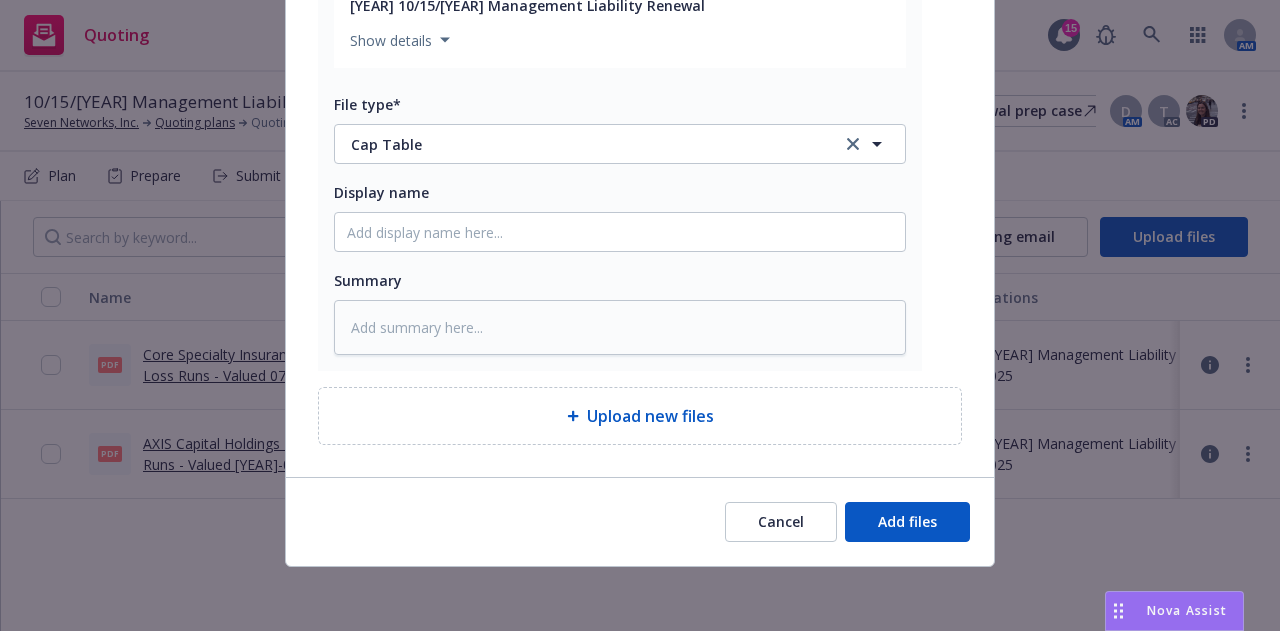 scroll, scrollTop: 1052, scrollLeft: 0, axis: vertical 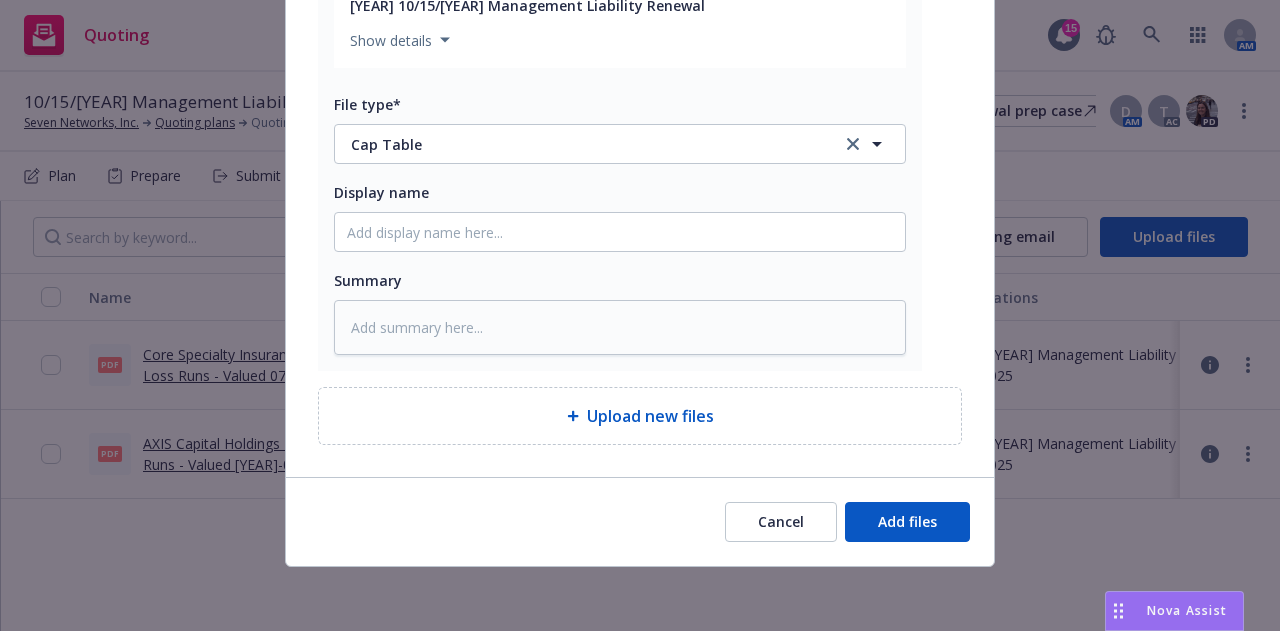 type on "x" 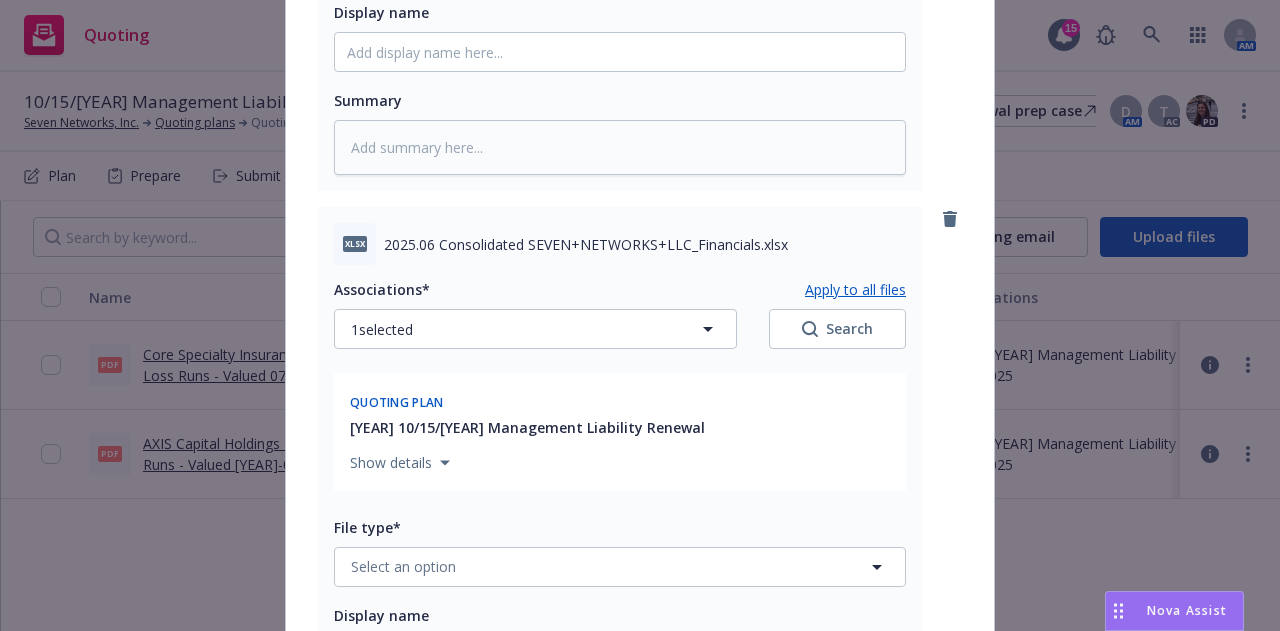 scroll, scrollTop: 1352, scrollLeft: 0, axis: vertical 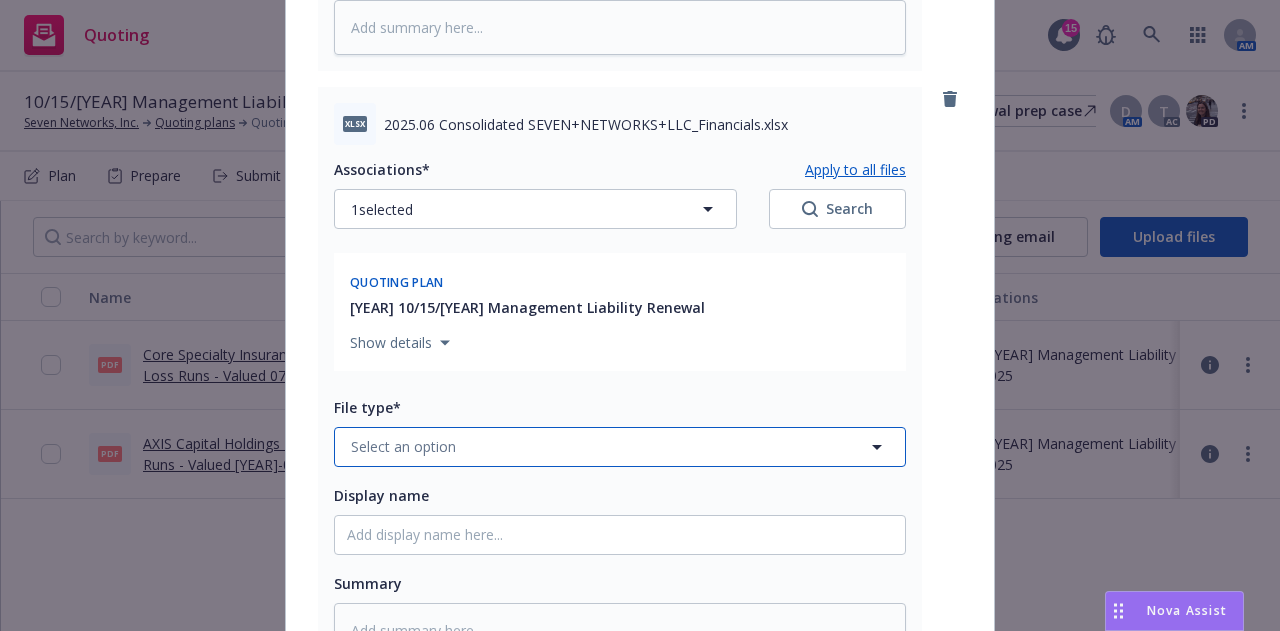 click on "Select an option" at bounding box center [620, 447] 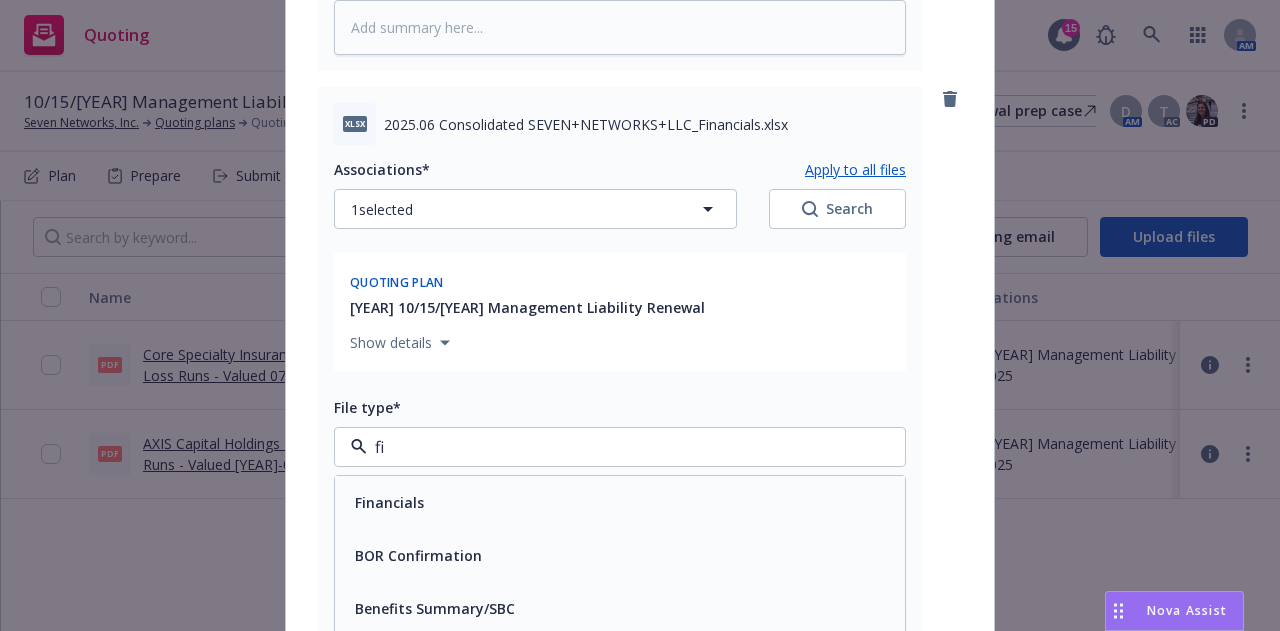type on "fin" 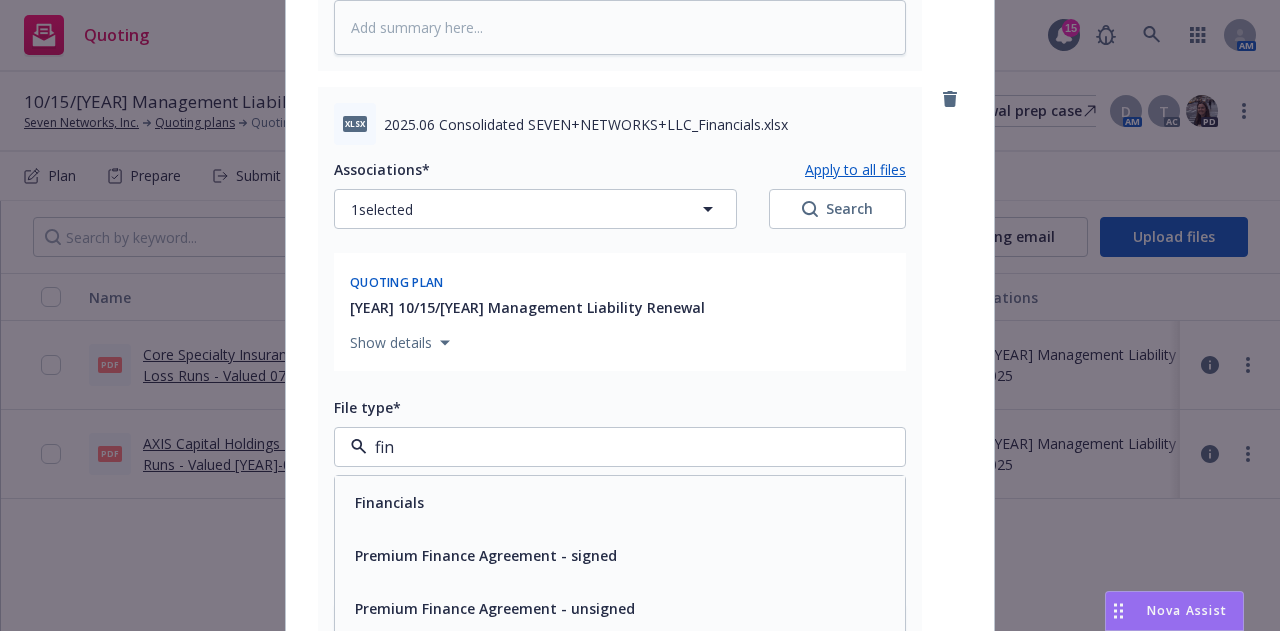 click on "Financials" at bounding box center [620, 502] 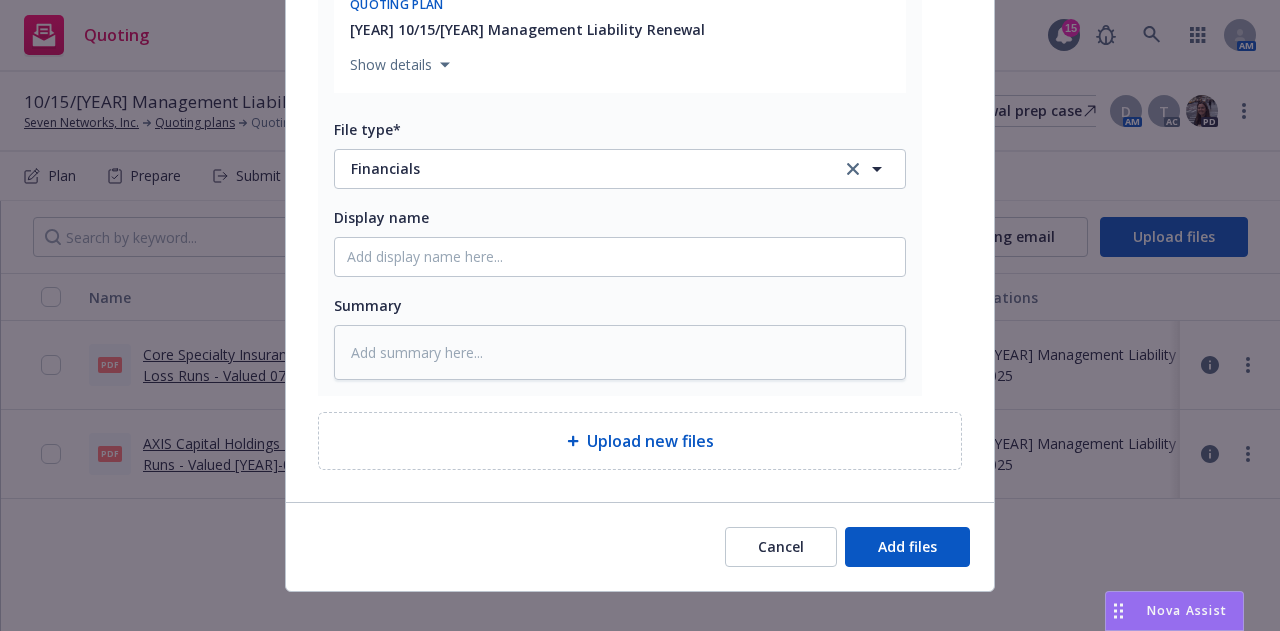 scroll, scrollTop: 1652, scrollLeft: 0, axis: vertical 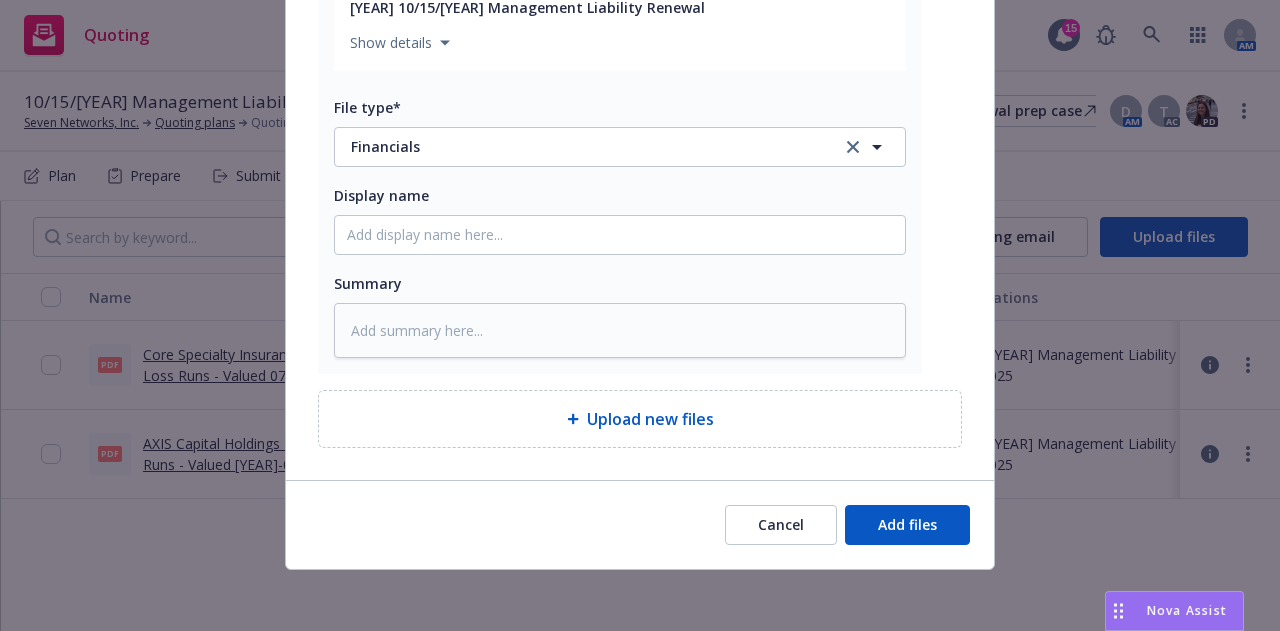 type on "x" 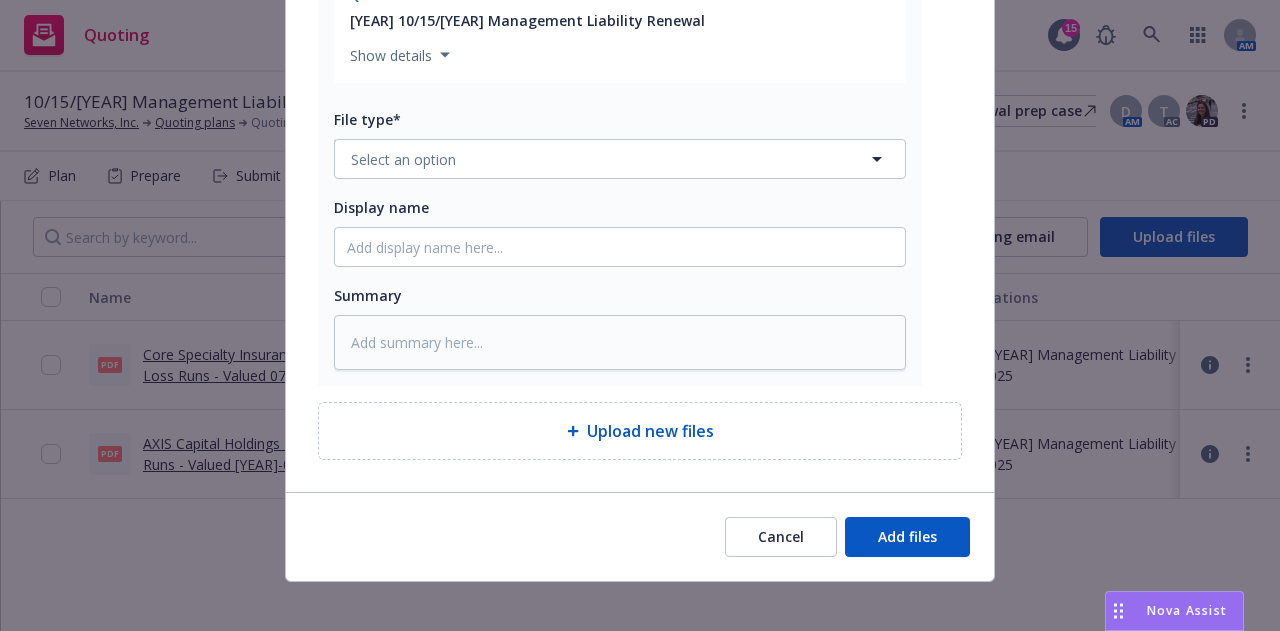 scroll, scrollTop: 2252, scrollLeft: 0, axis: vertical 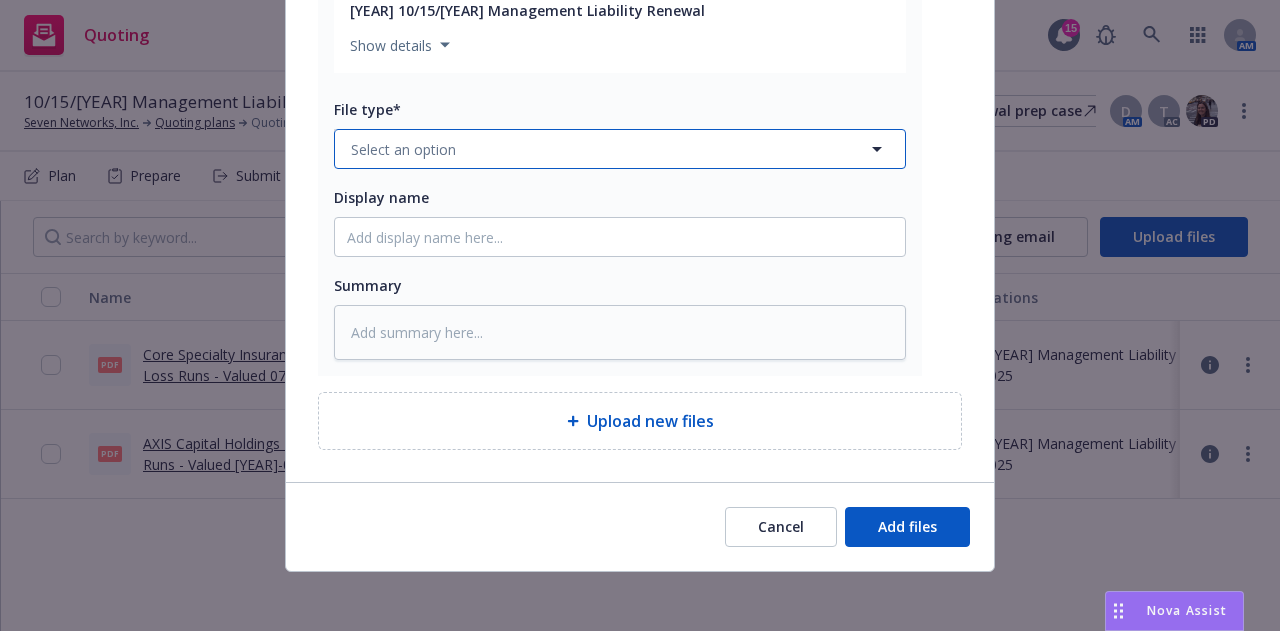click on "Select an option" at bounding box center [620, 149] 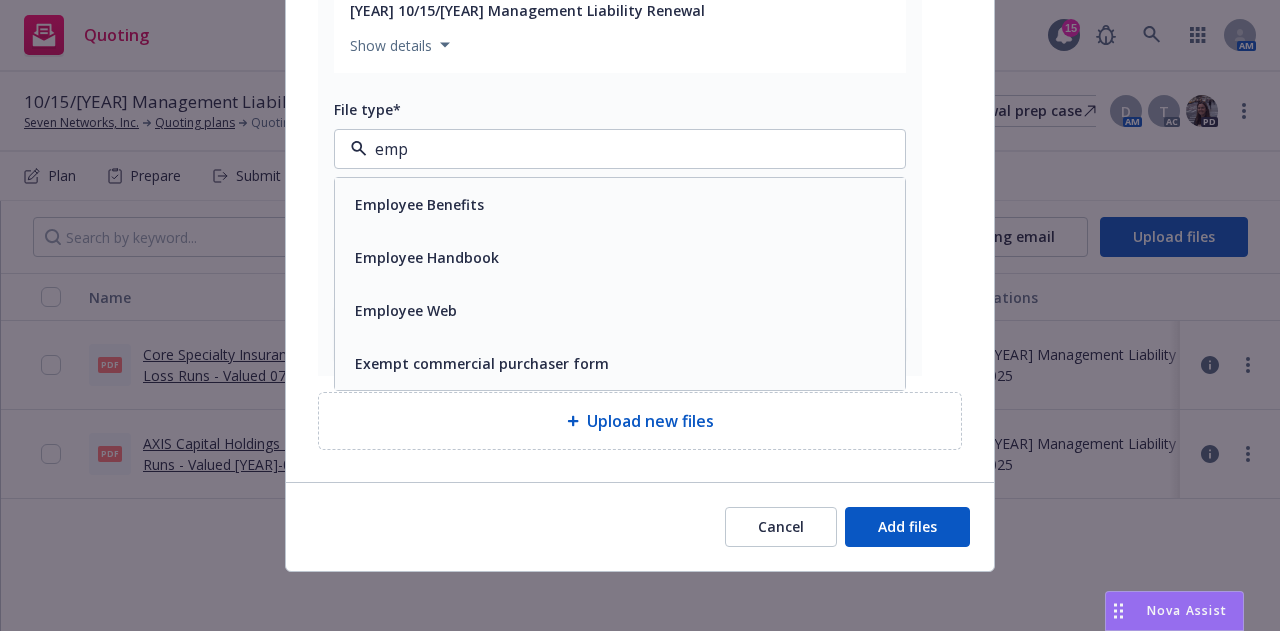 type on "empl" 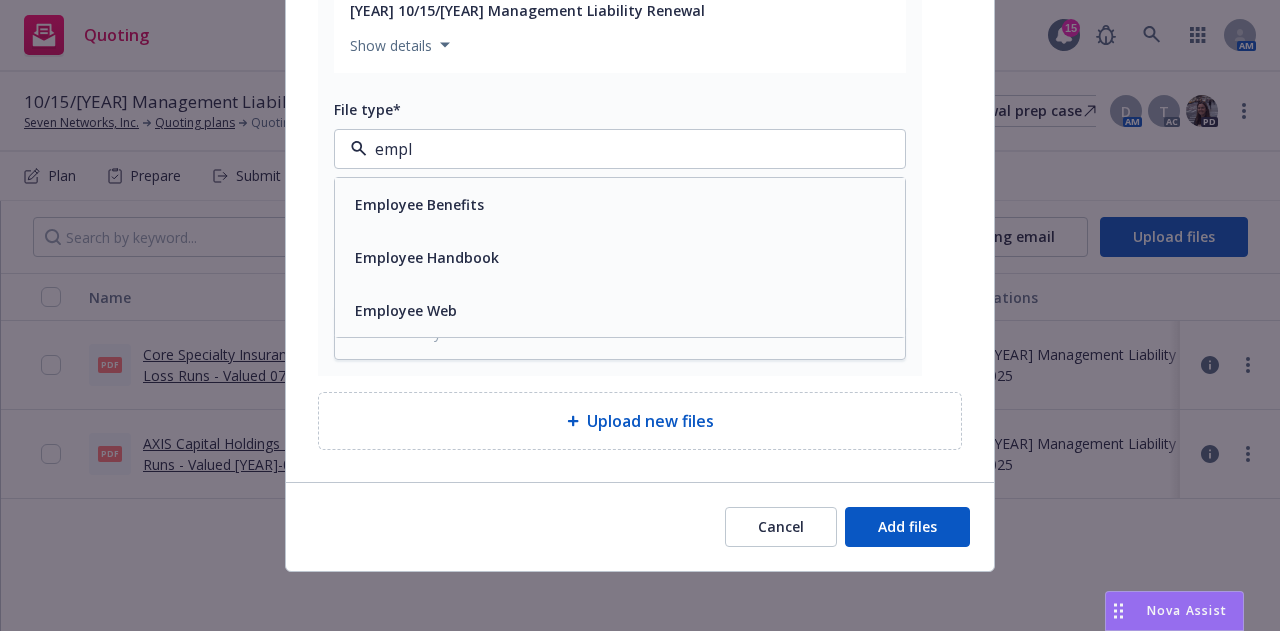 click on "Employee Handbook" at bounding box center [427, 257] 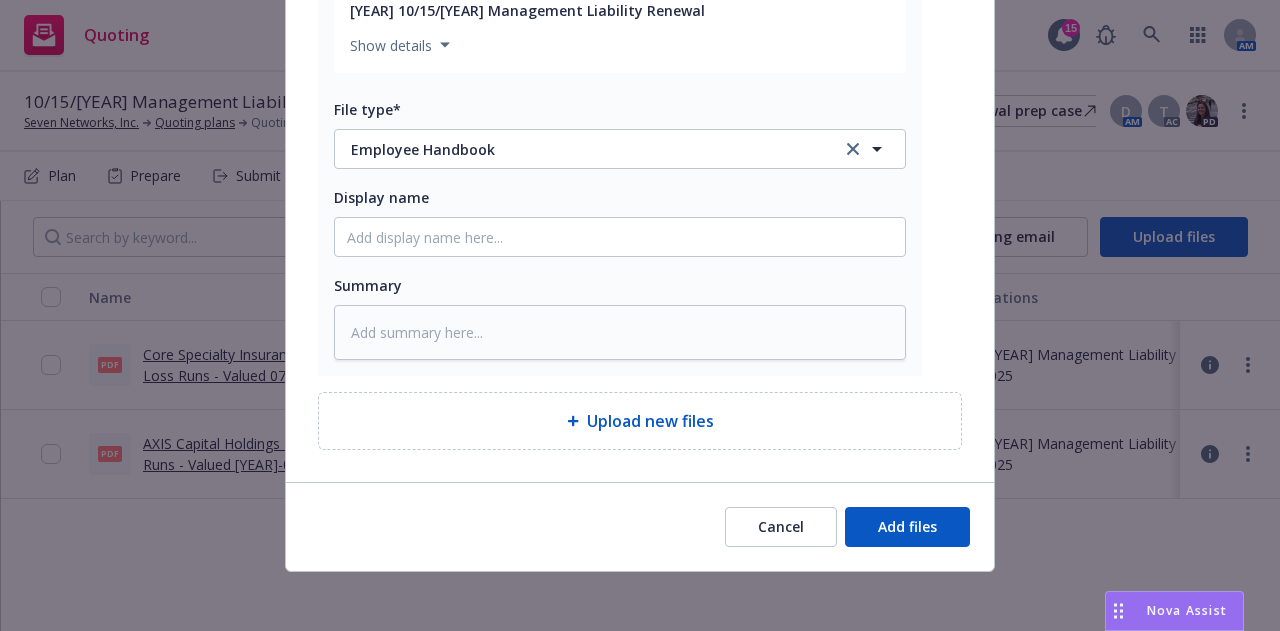 scroll, scrollTop: 2257, scrollLeft: 0, axis: vertical 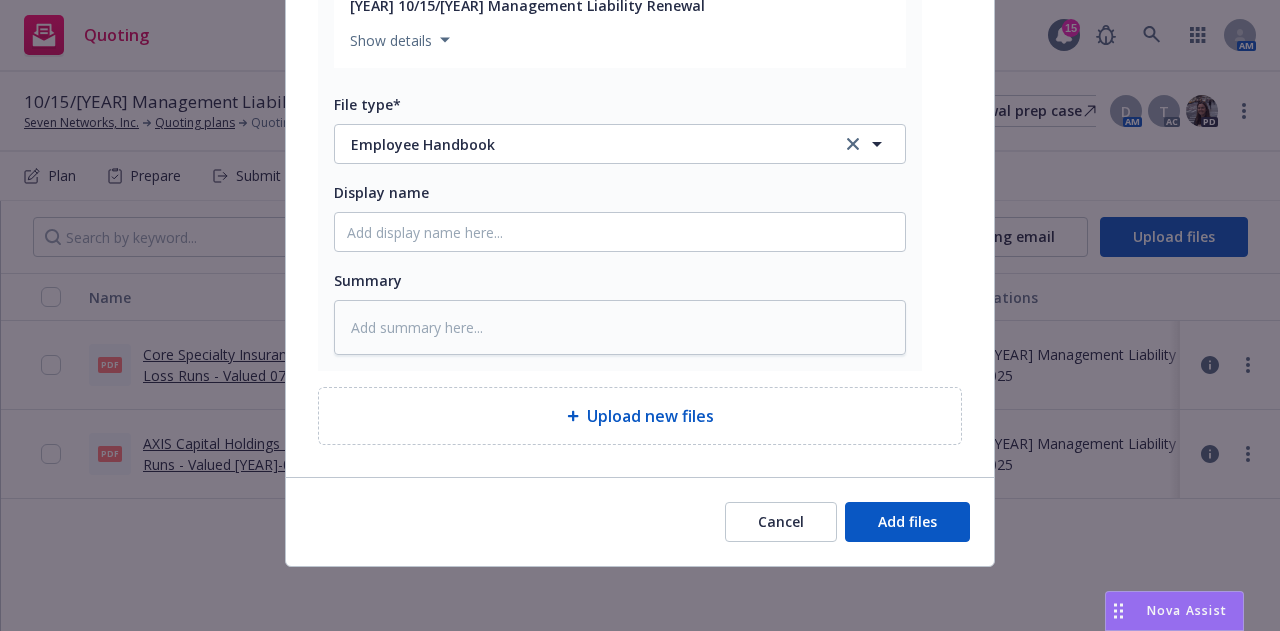 type on "x" 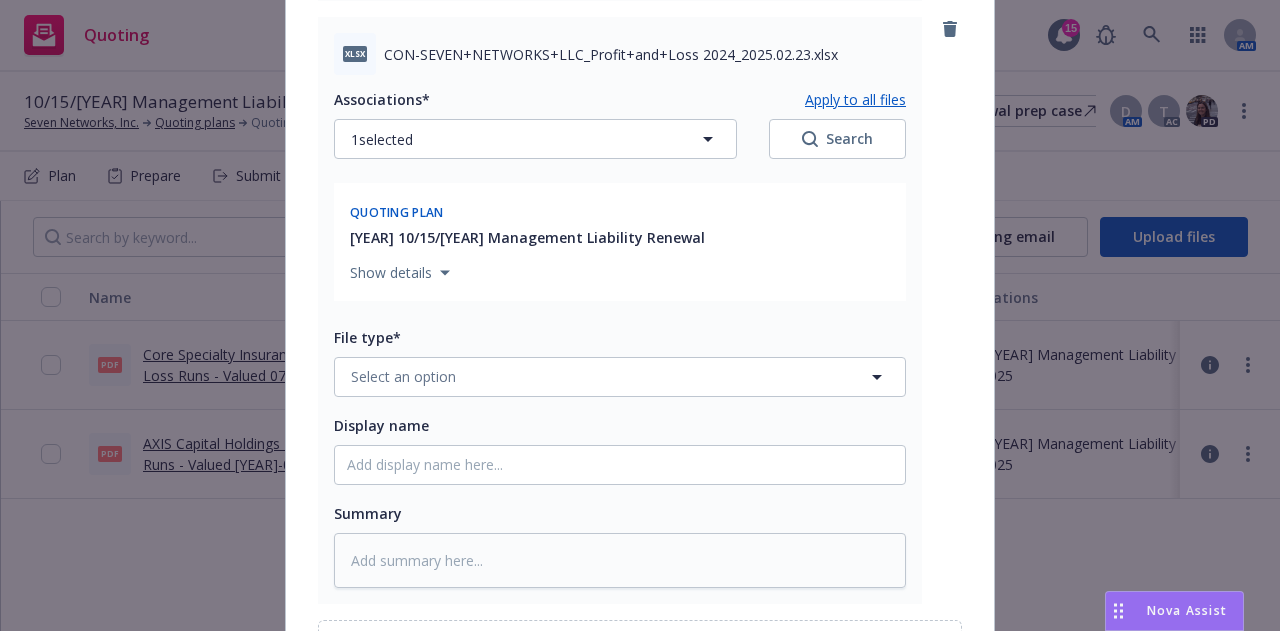 scroll, scrollTop: 2657, scrollLeft: 0, axis: vertical 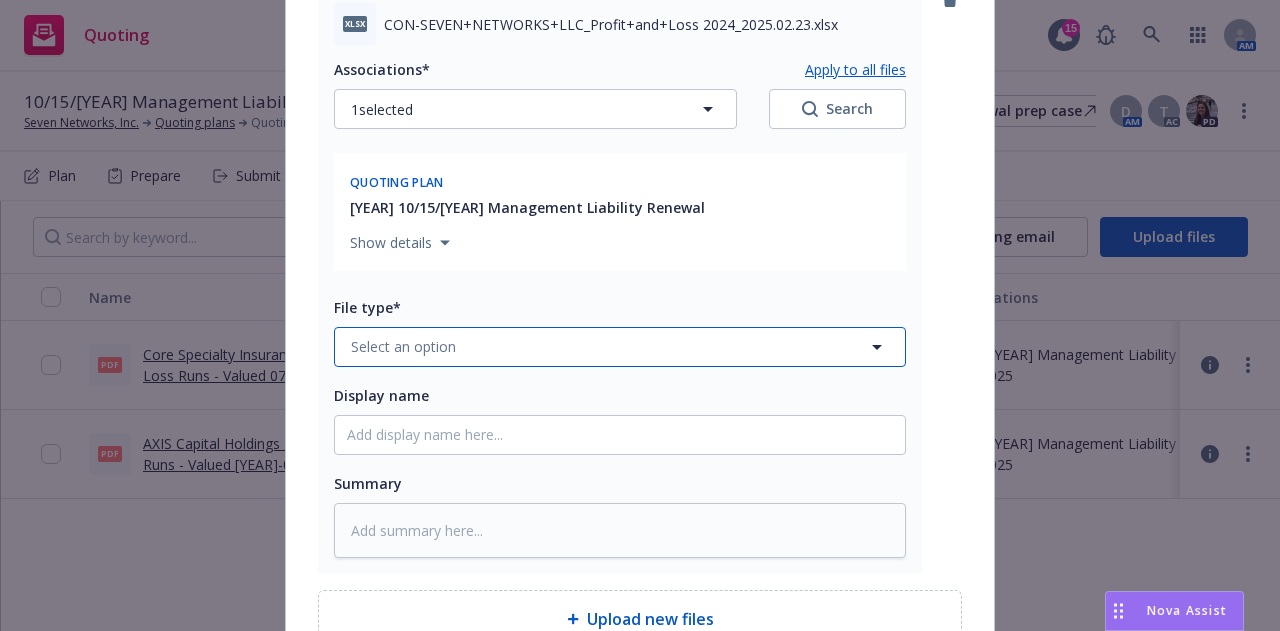 click on "Select an option" at bounding box center [620, 347] 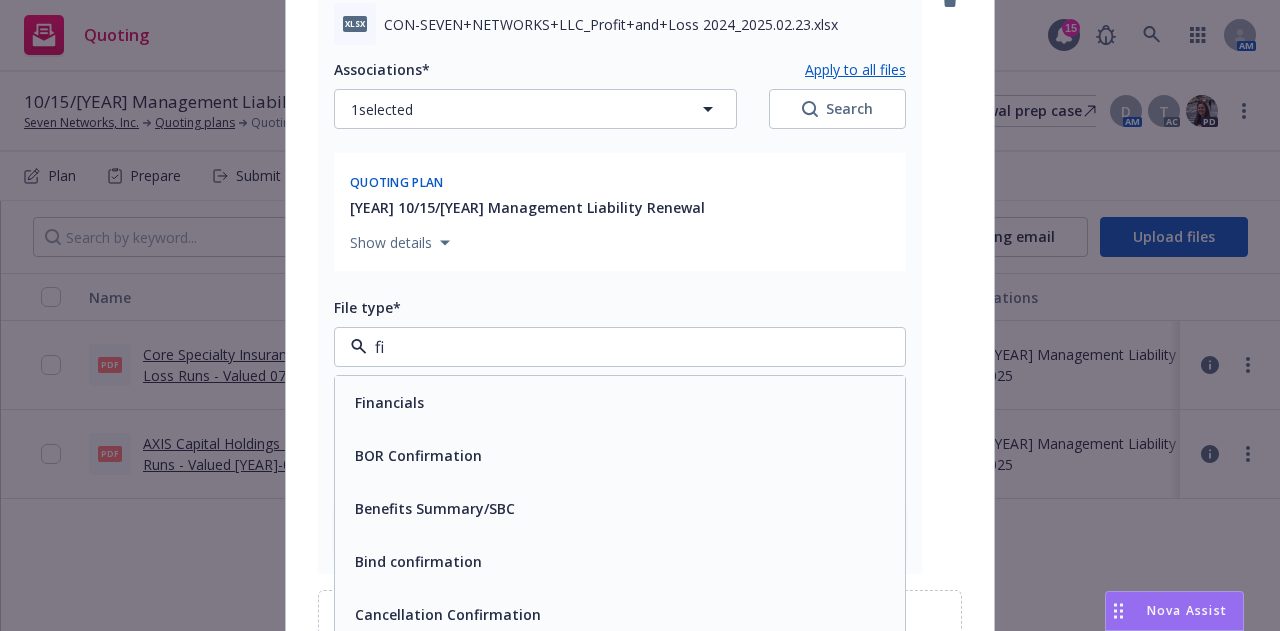 type on "fin" 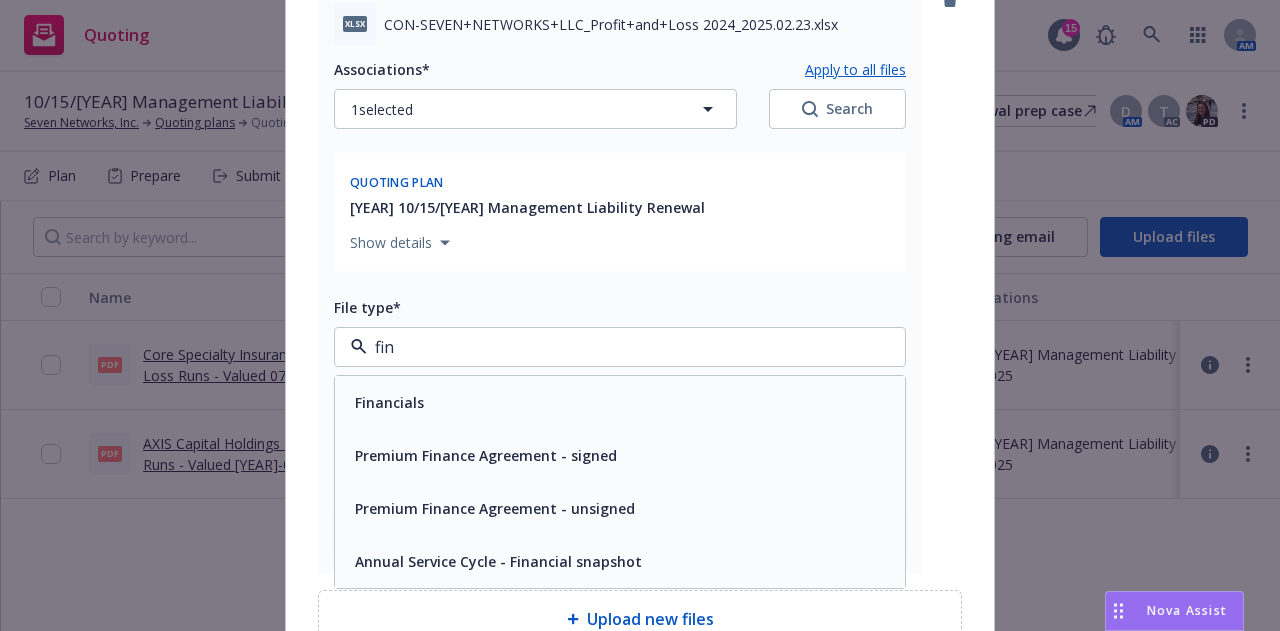 drag, startPoint x: 484, startPoint y: 386, endPoint x: 482, endPoint y: 403, distance: 17.117243 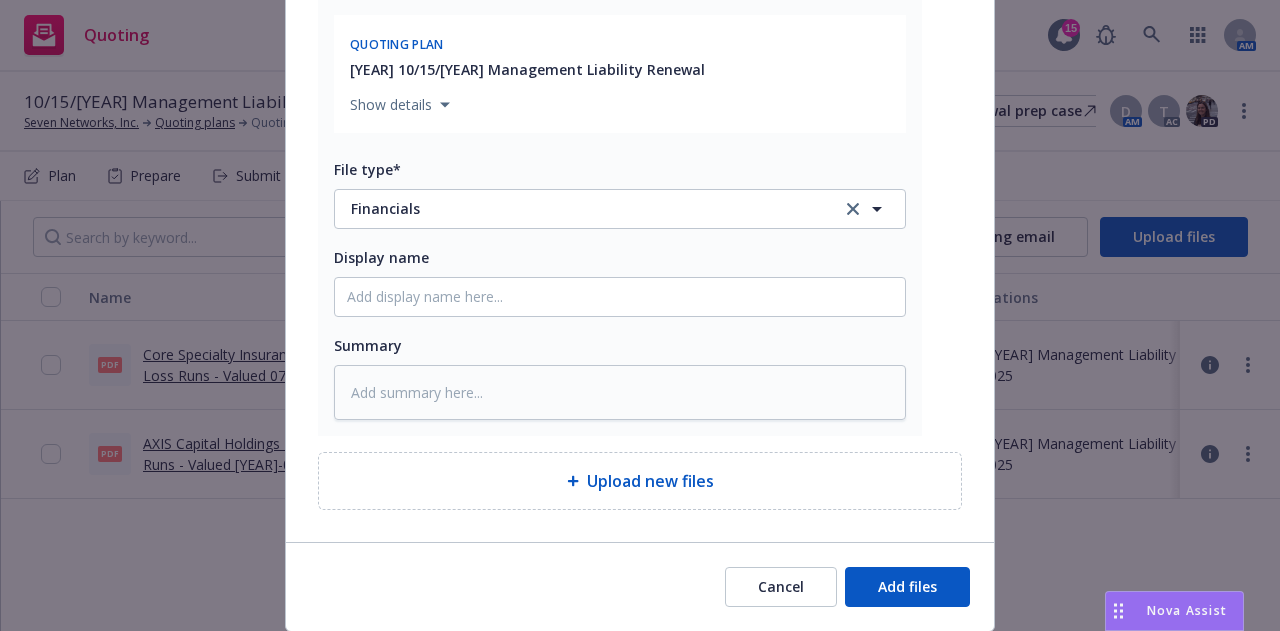 scroll, scrollTop: 2860, scrollLeft: 0, axis: vertical 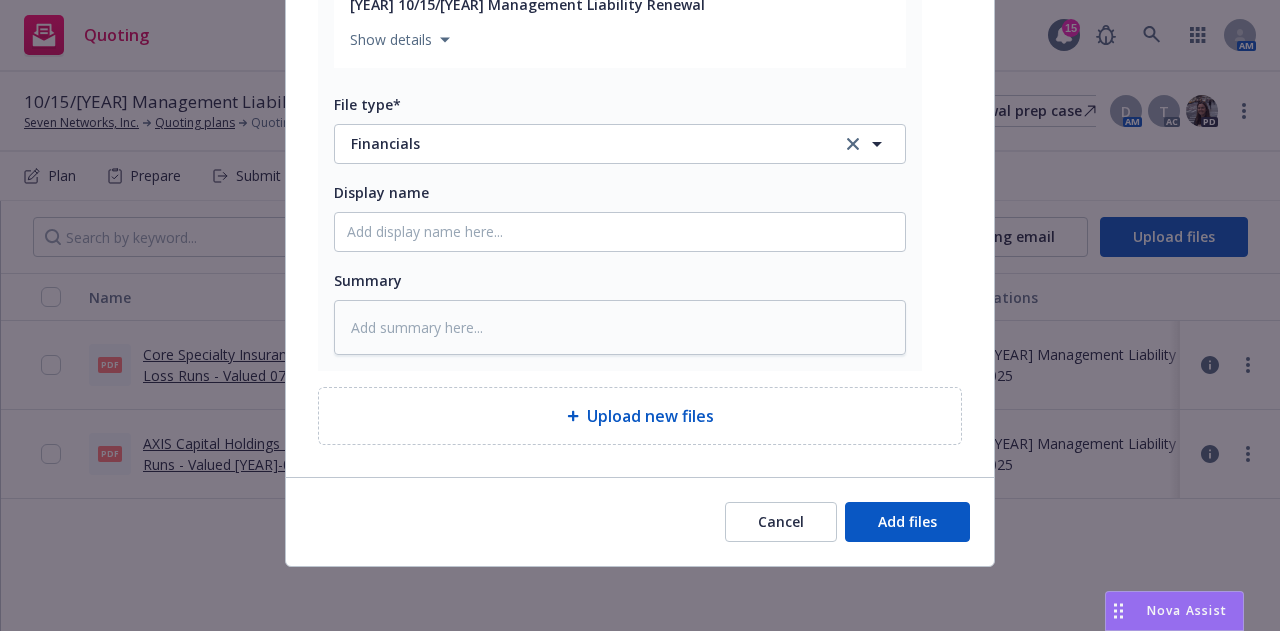 type on "x" 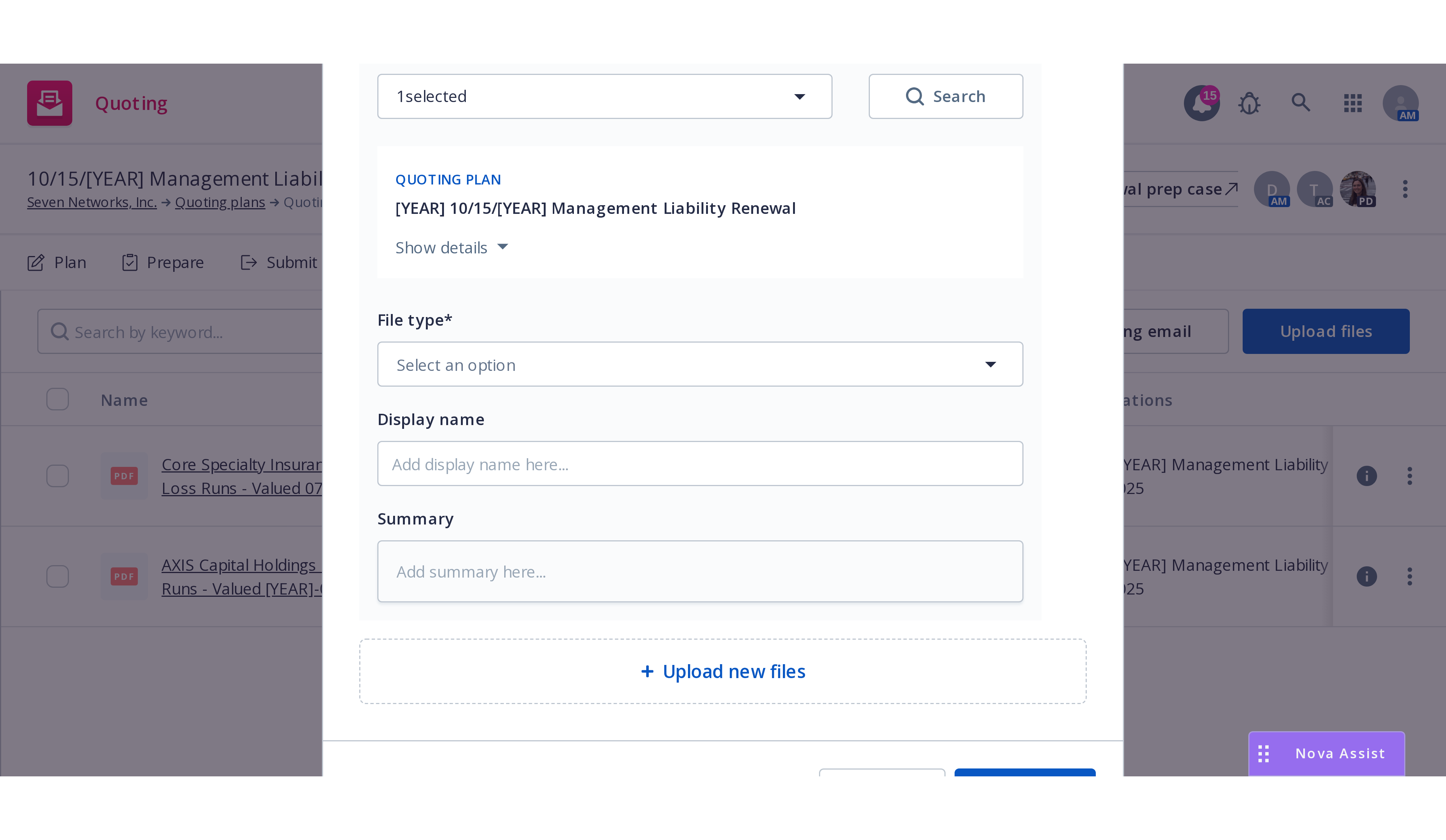 scroll, scrollTop: 1303, scrollLeft: 0, axis: vertical 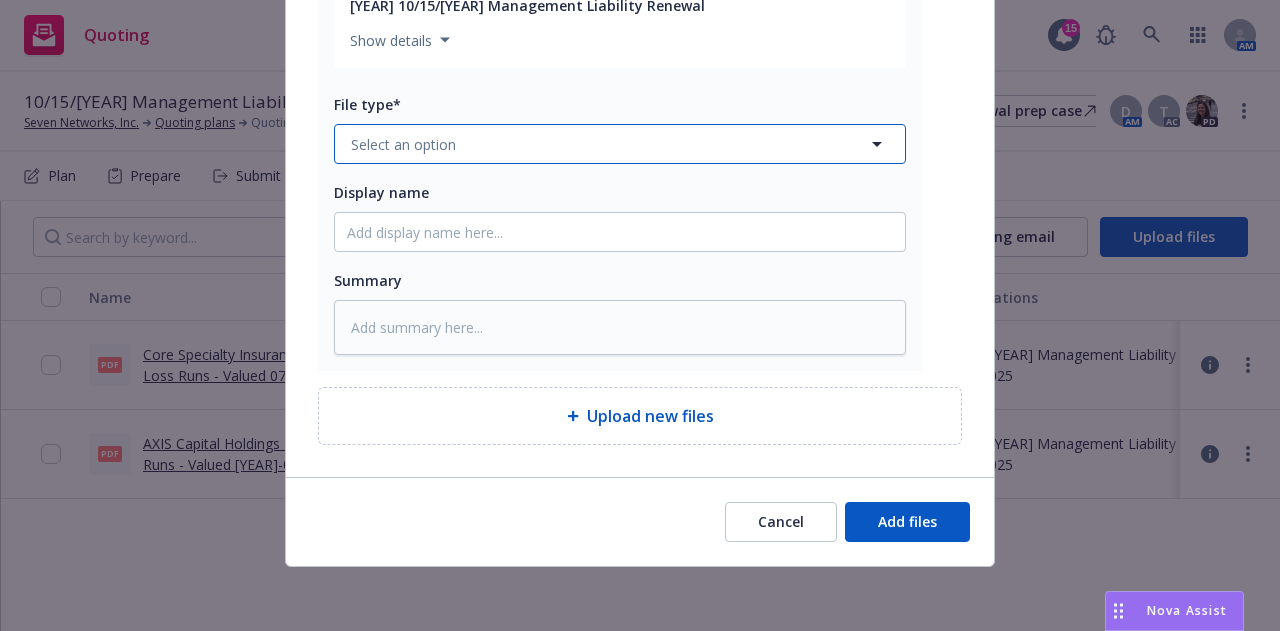 click on "Select an option" at bounding box center [620, 144] 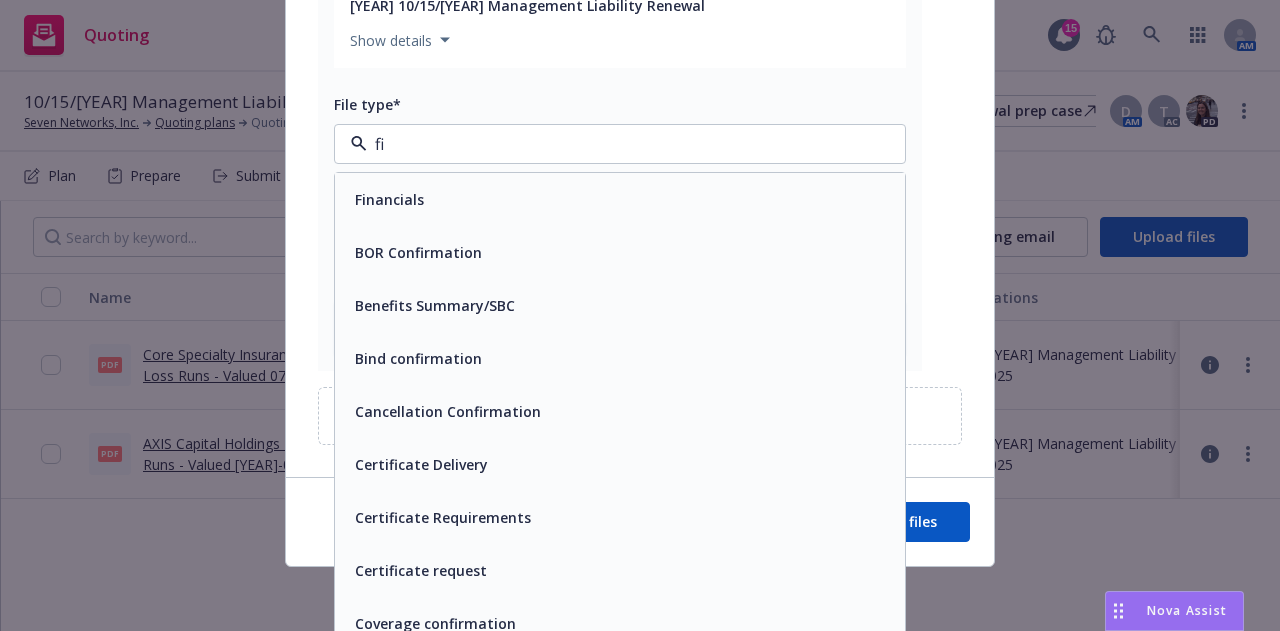 type on "fin" 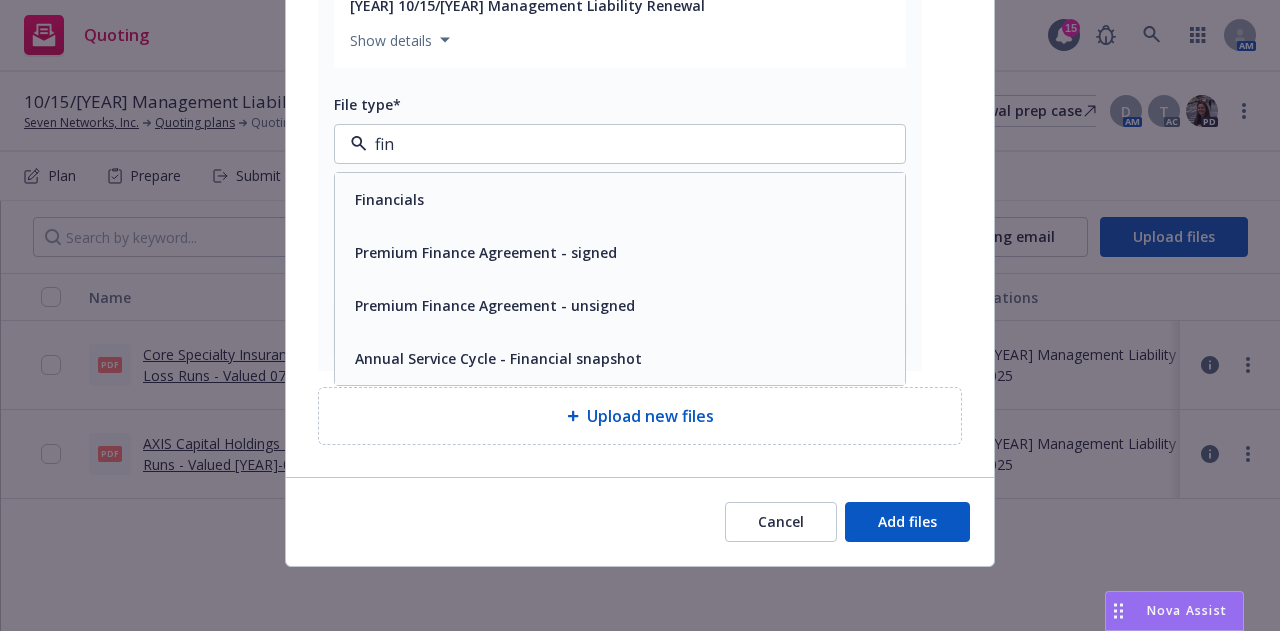 click on "Financials" at bounding box center (620, 199) 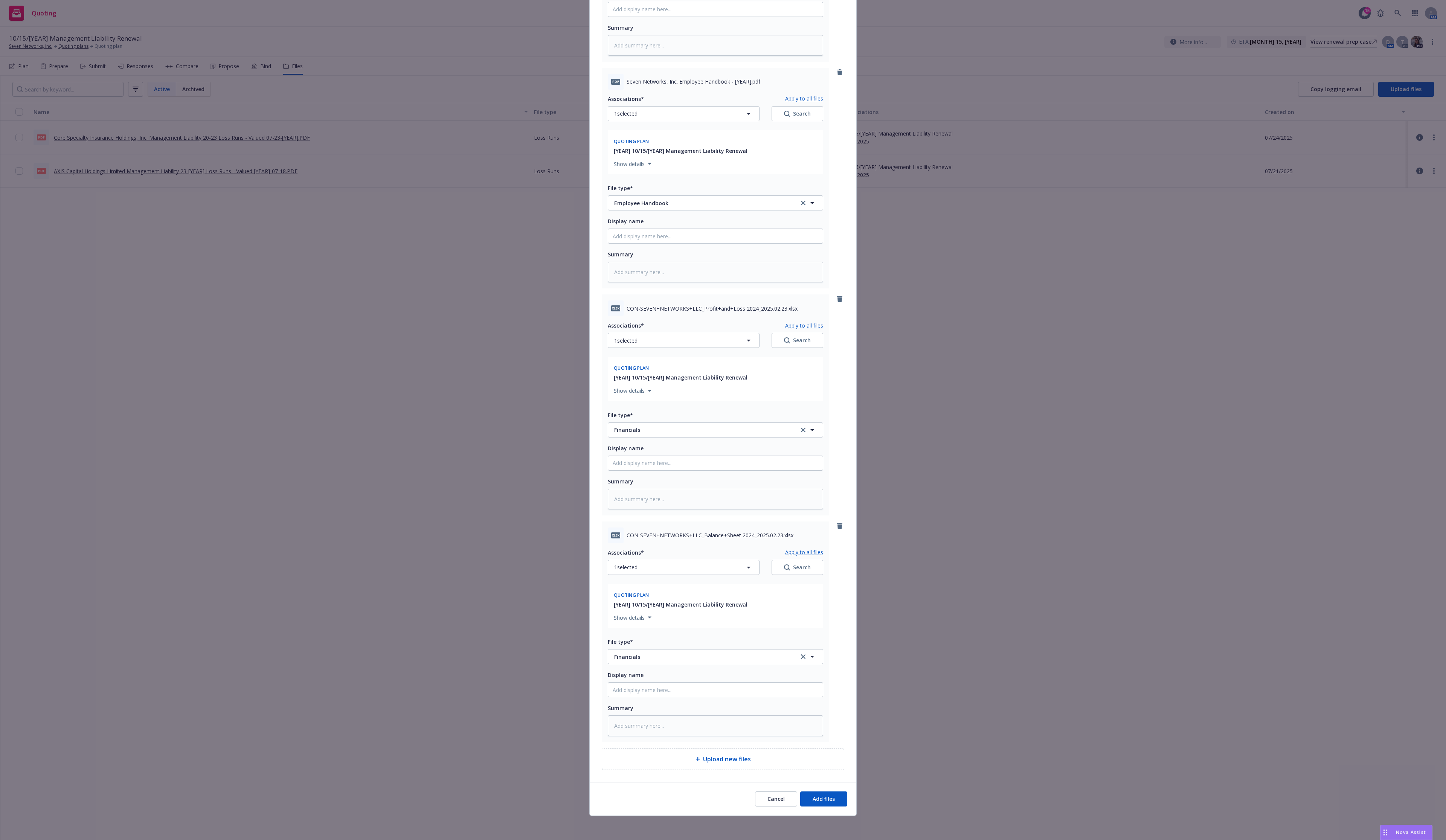 scroll, scrollTop: 701, scrollLeft: 0, axis: vertical 